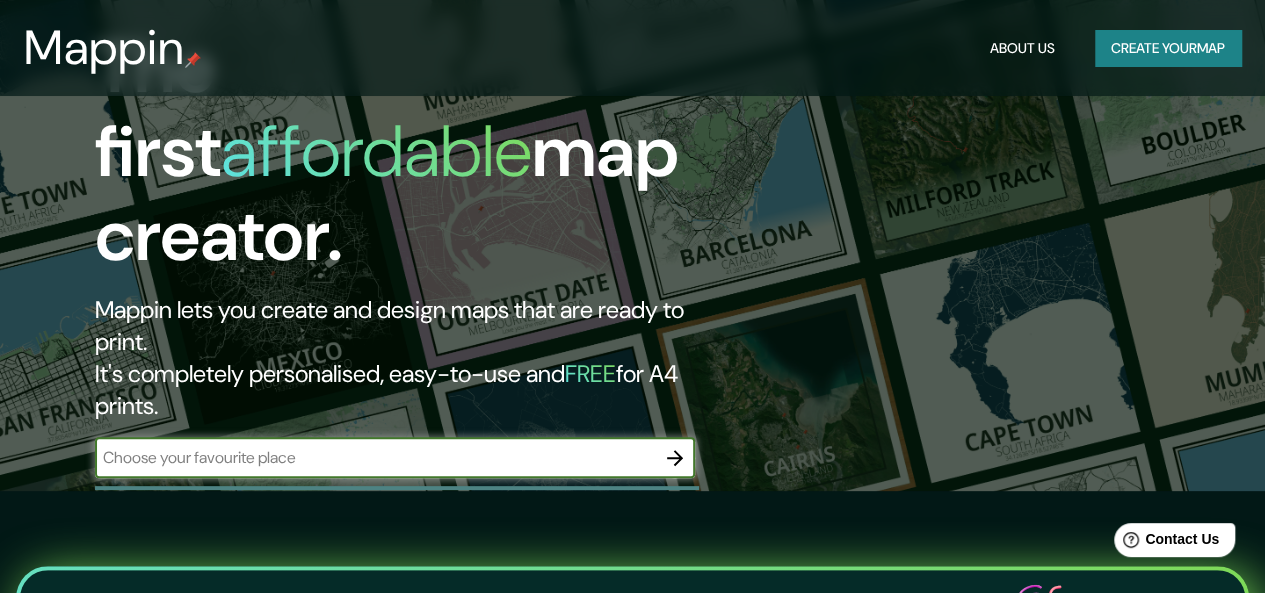 scroll, scrollTop: 0, scrollLeft: 0, axis: both 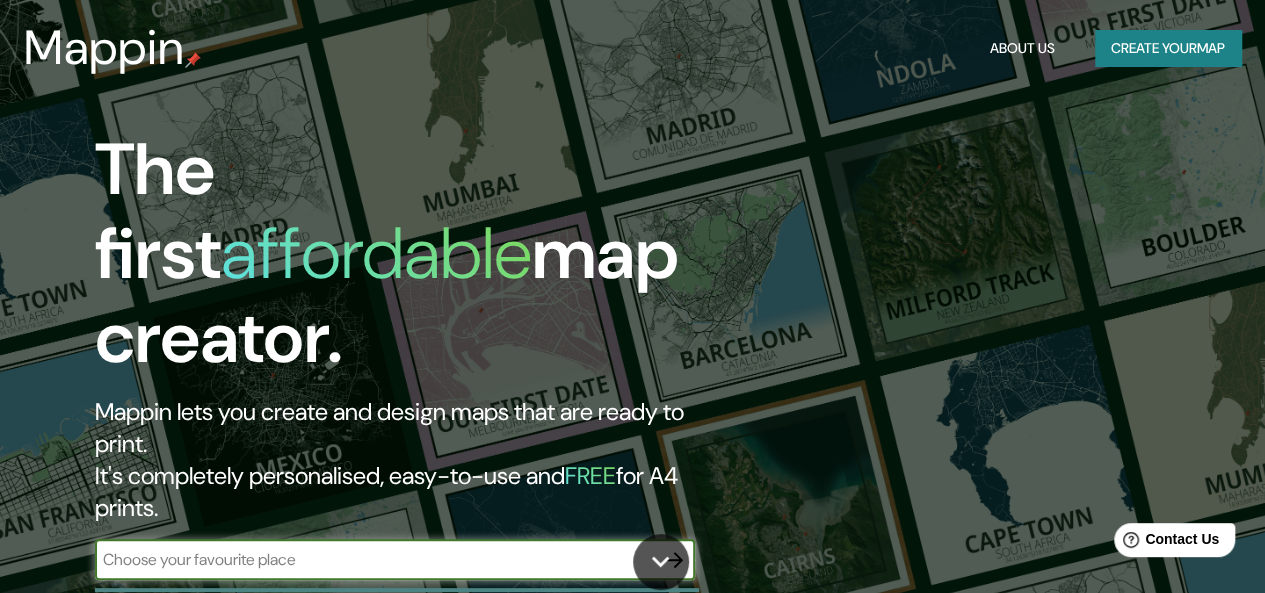 click at bounding box center [375, 559] 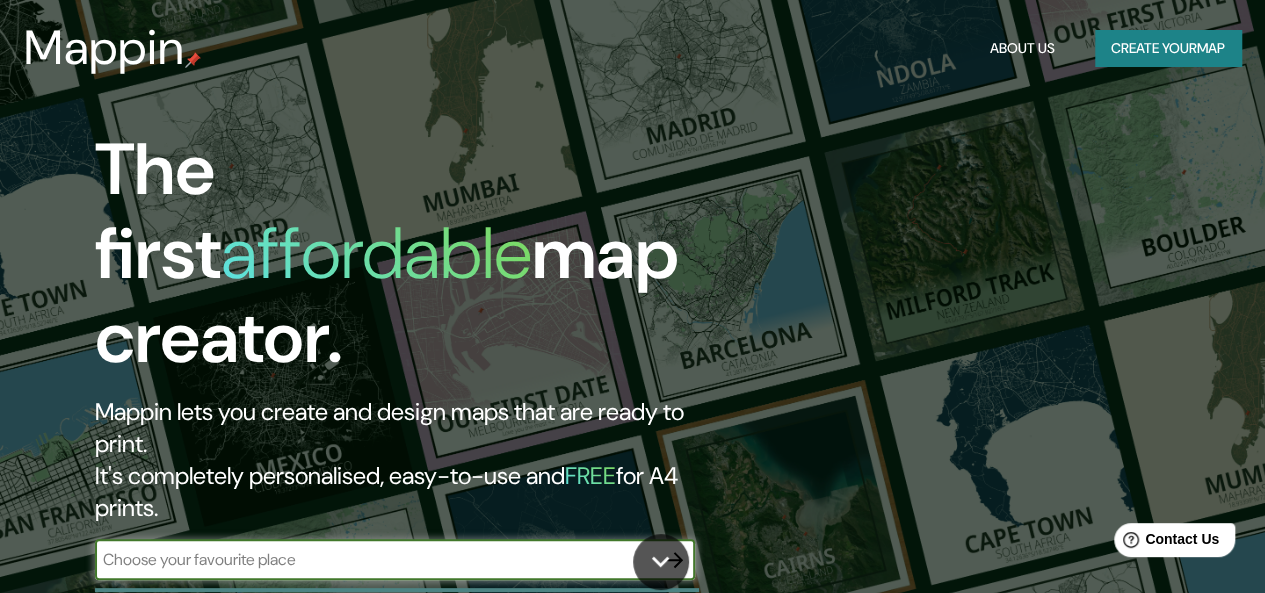 click 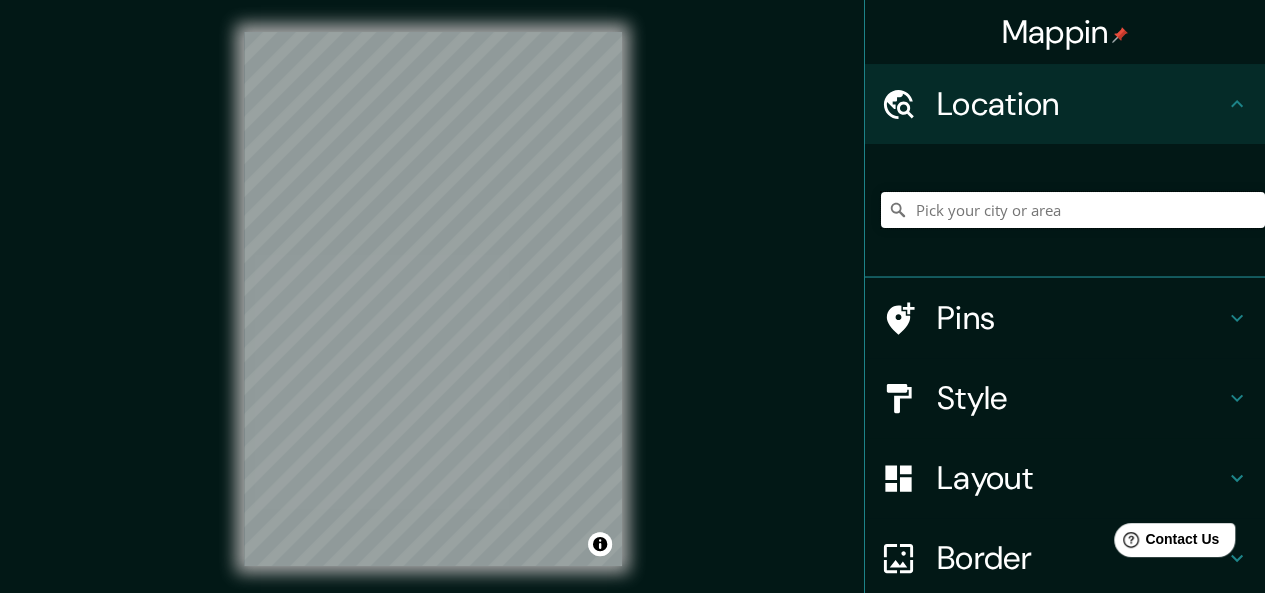 click at bounding box center (1073, 210) 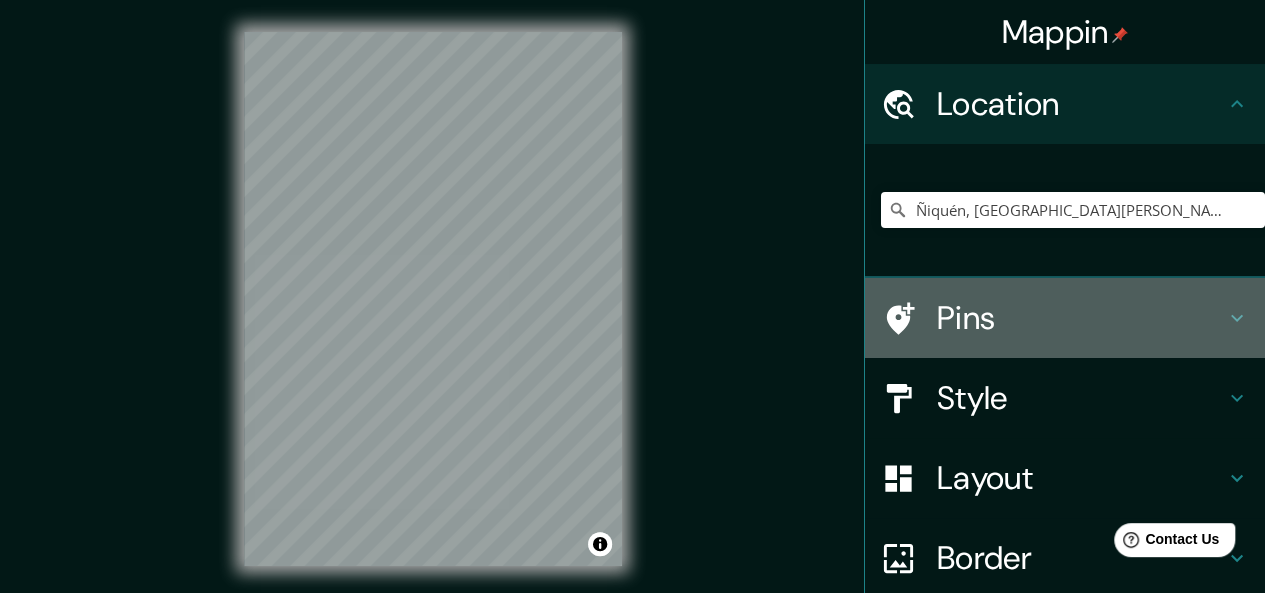 click 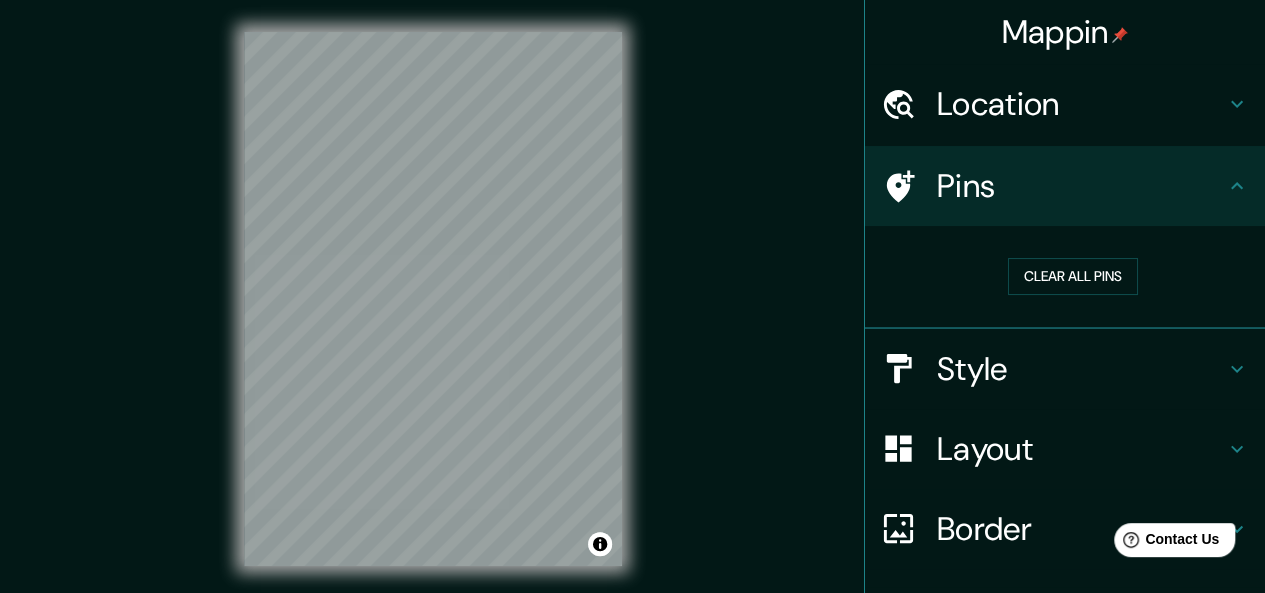 click 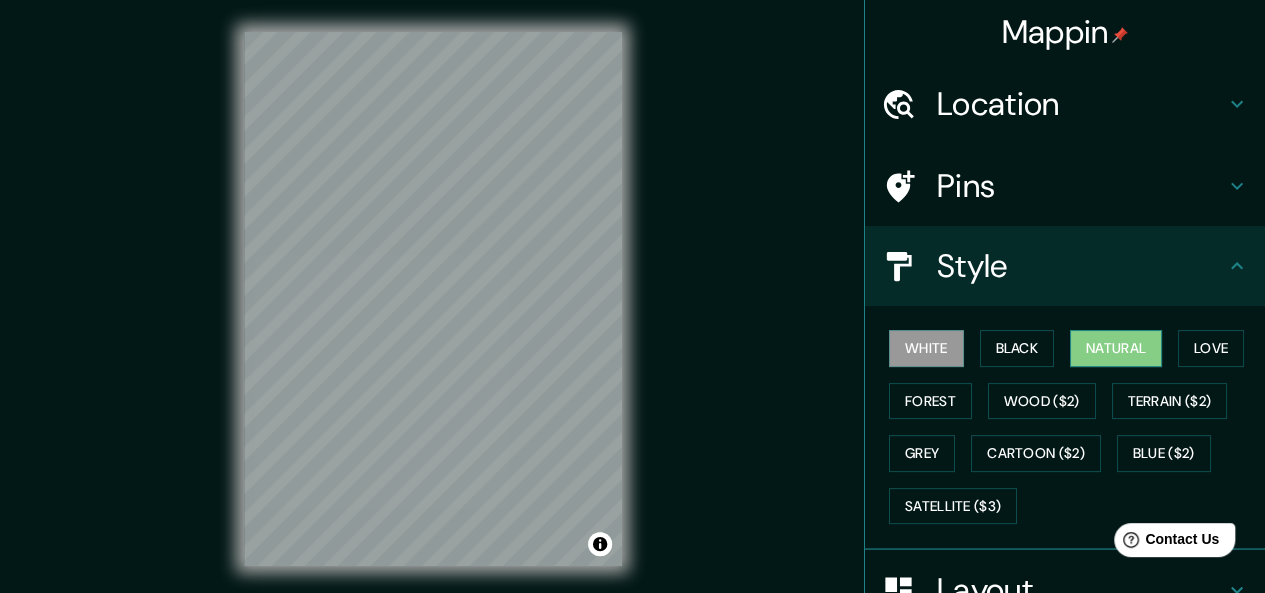 click on "Natural" at bounding box center [1116, 348] 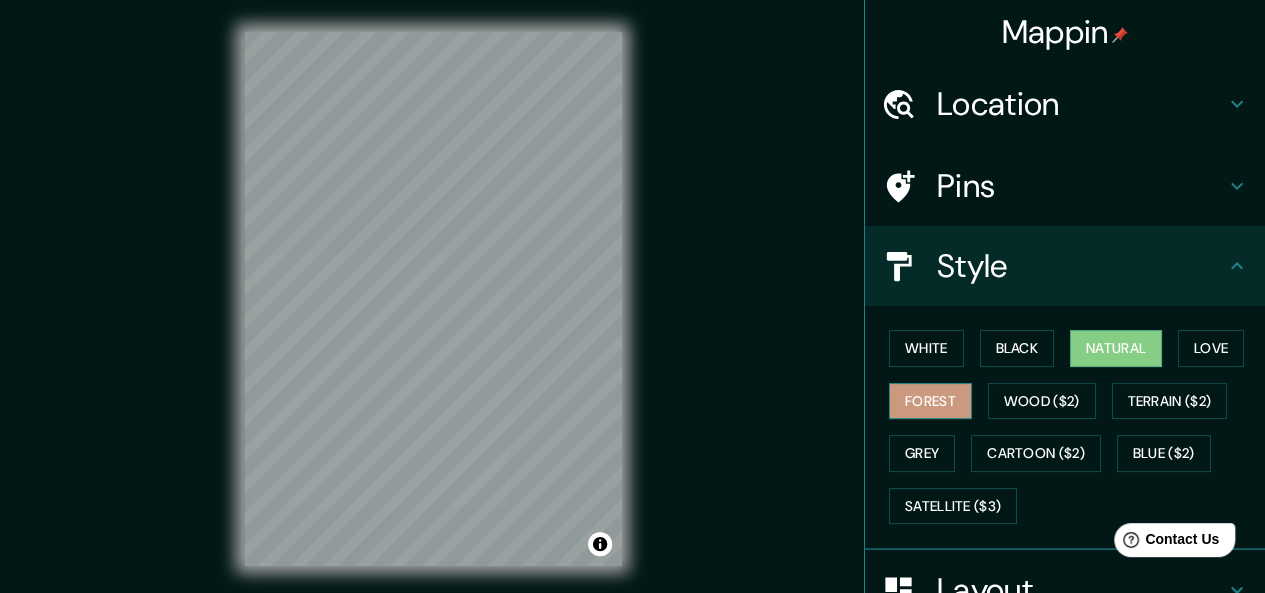 click on "Forest" at bounding box center [930, 401] 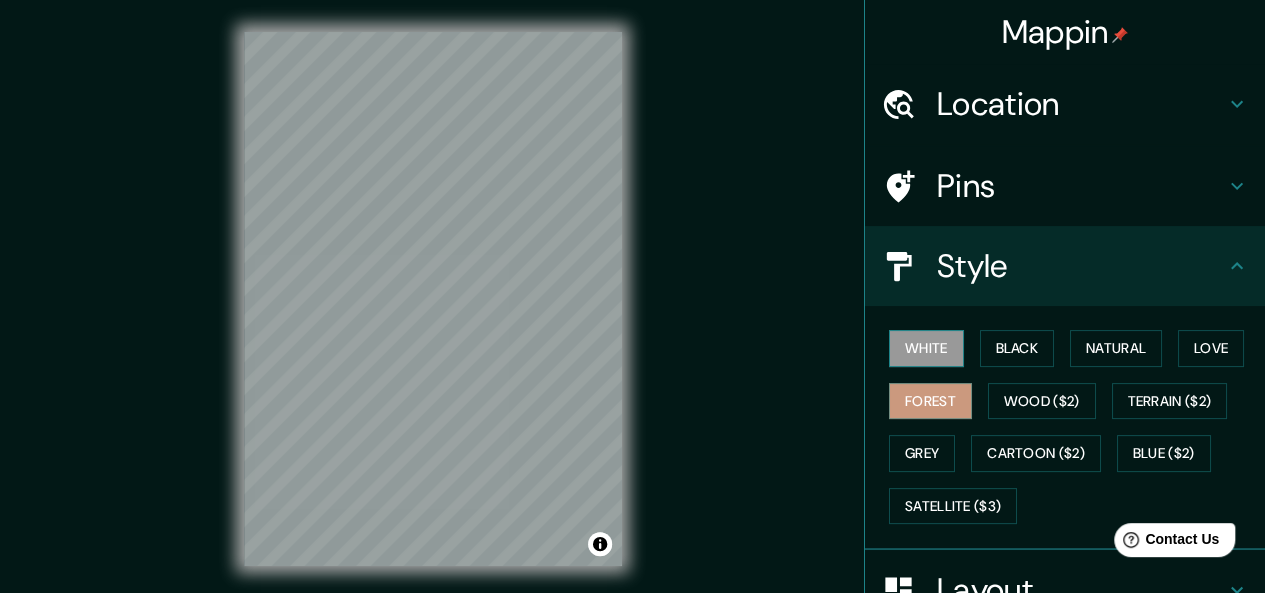 click on "White" at bounding box center [926, 348] 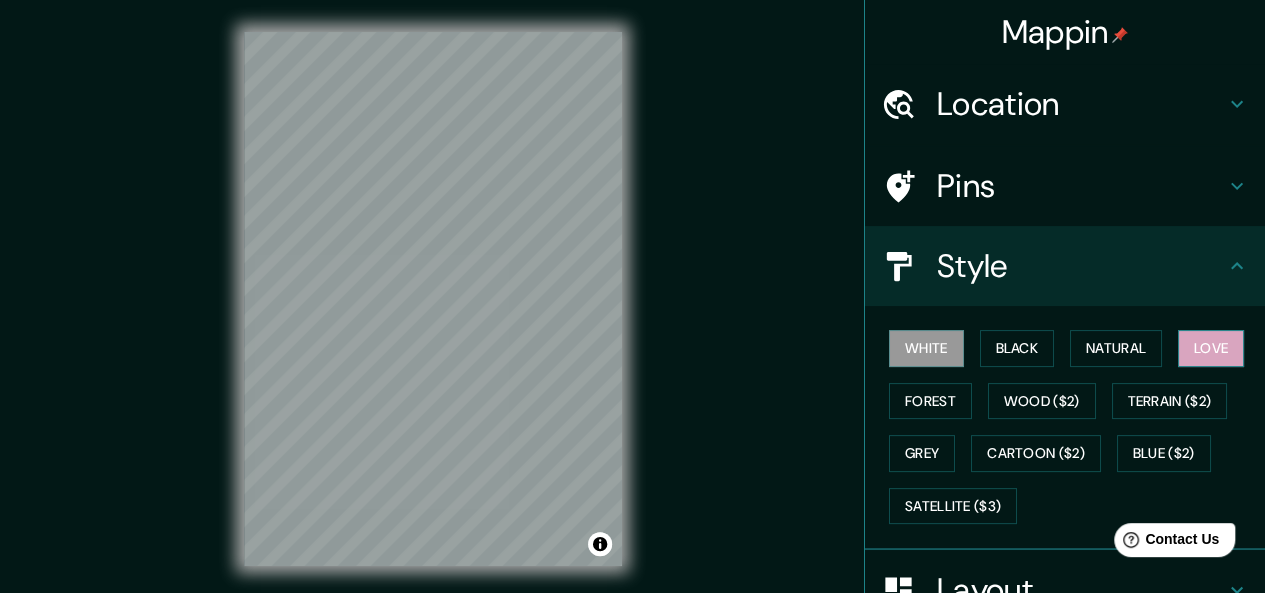 drag, startPoint x: 1108, startPoint y: 345, endPoint x: 1173, endPoint y: 347, distance: 65.03076 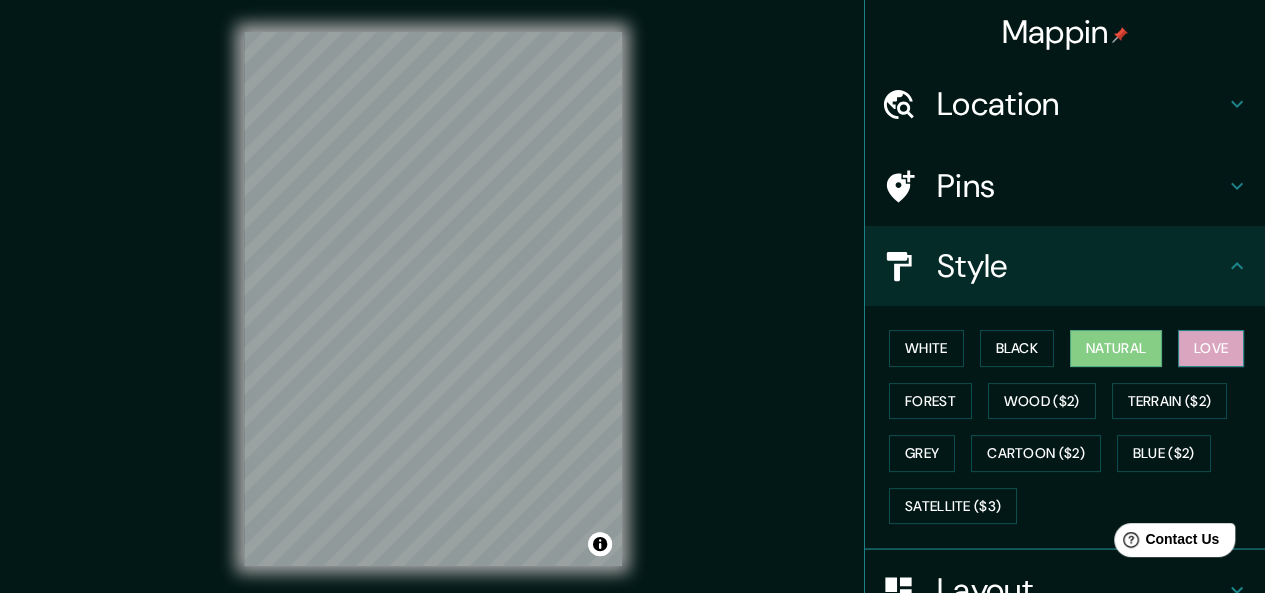 click on "Love" at bounding box center (1211, 348) 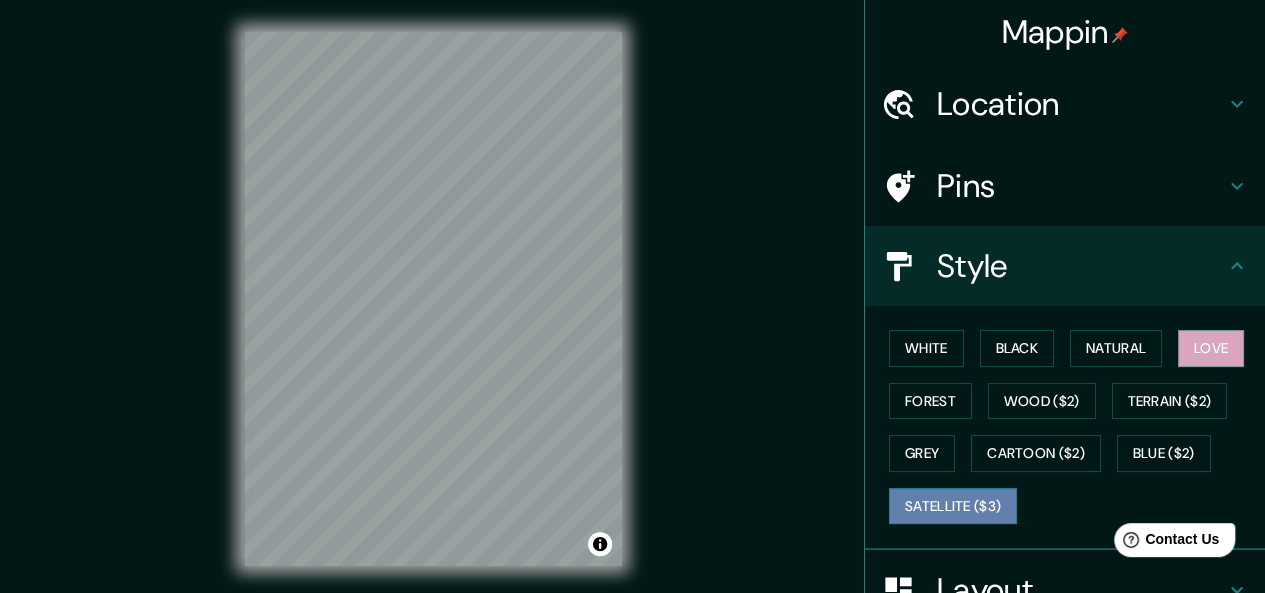 click on "Satellite ($3)" at bounding box center [953, 506] 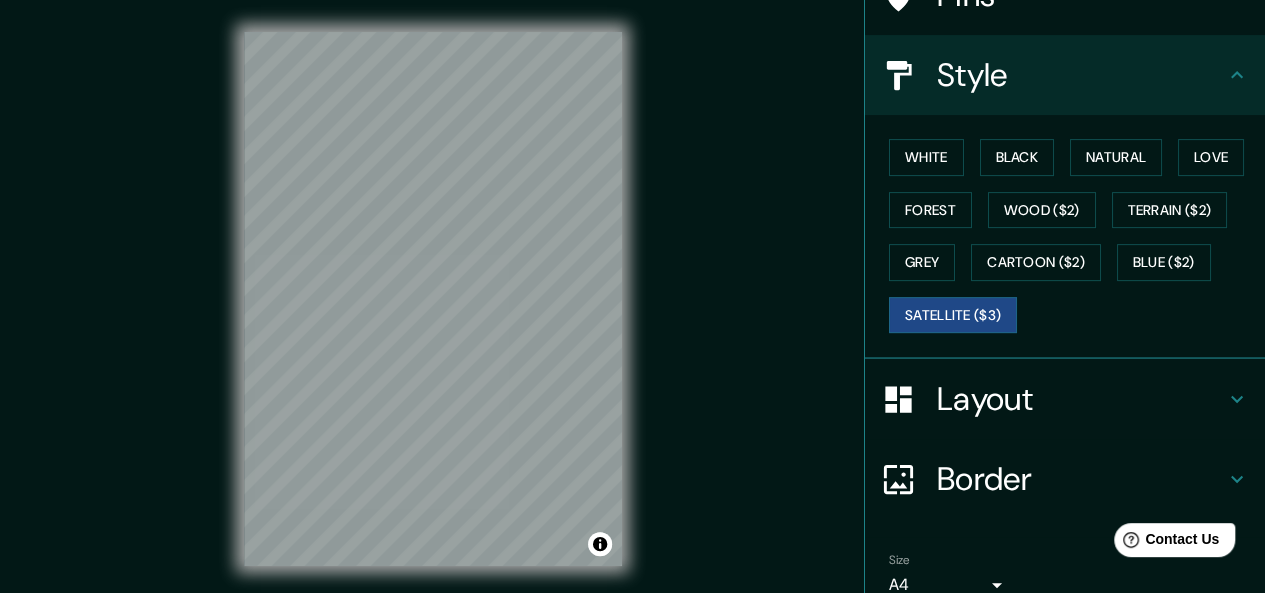 scroll, scrollTop: 280, scrollLeft: 0, axis: vertical 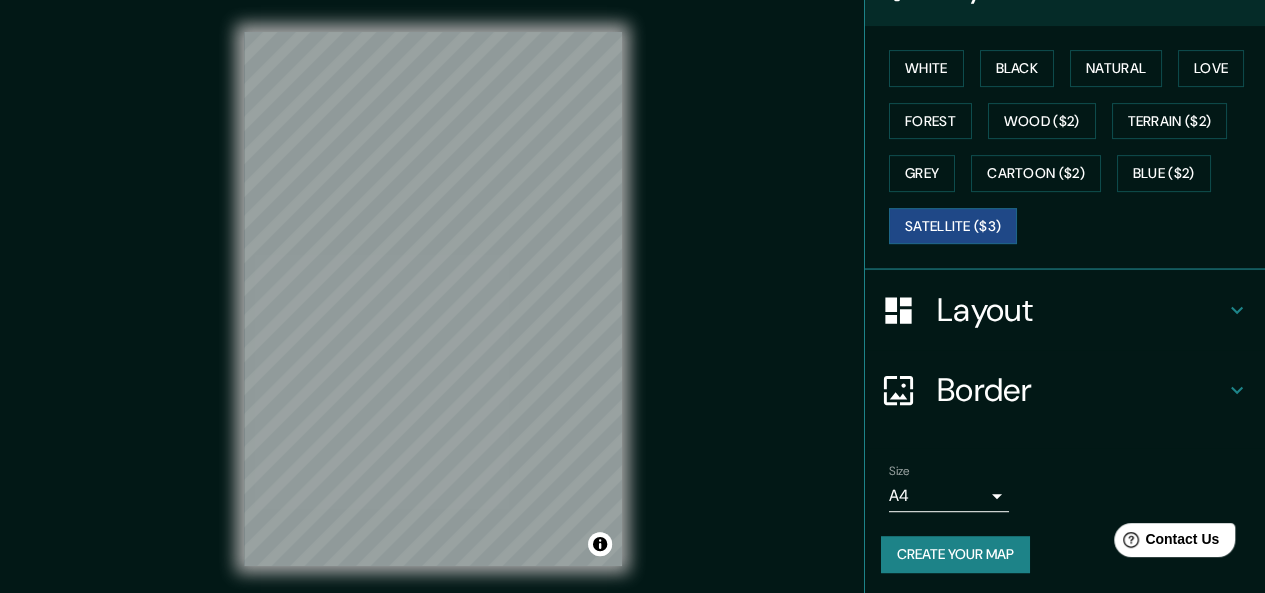 click on "Layout" at bounding box center (1081, 310) 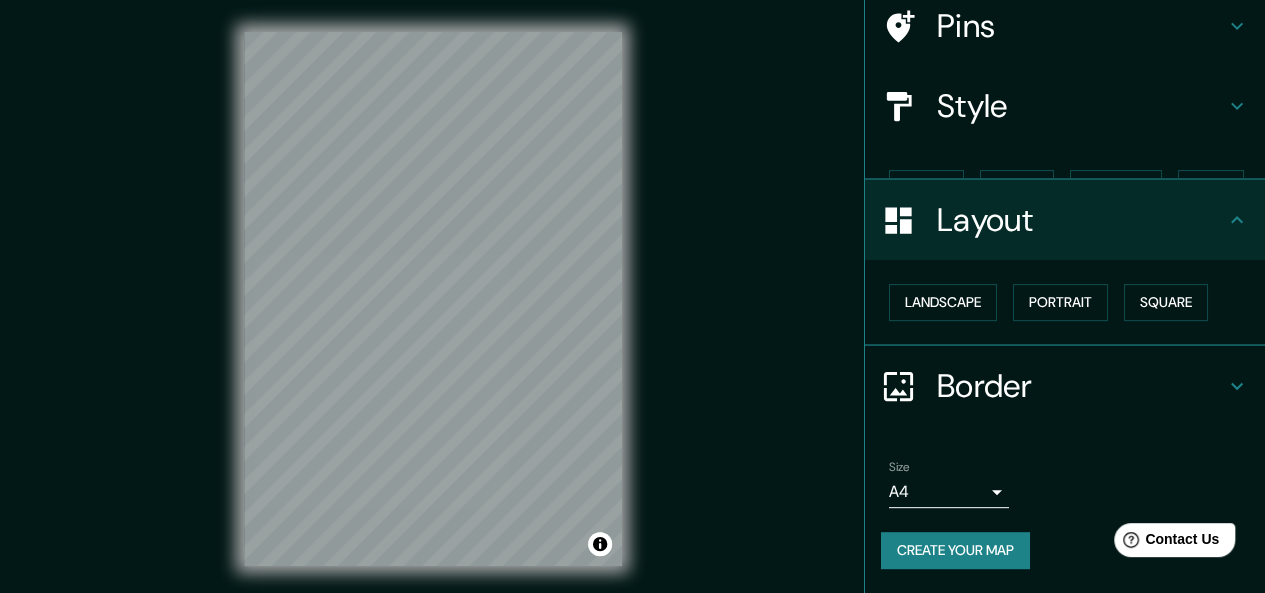 scroll, scrollTop: 124, scrollLeft: 0, axis: vertical 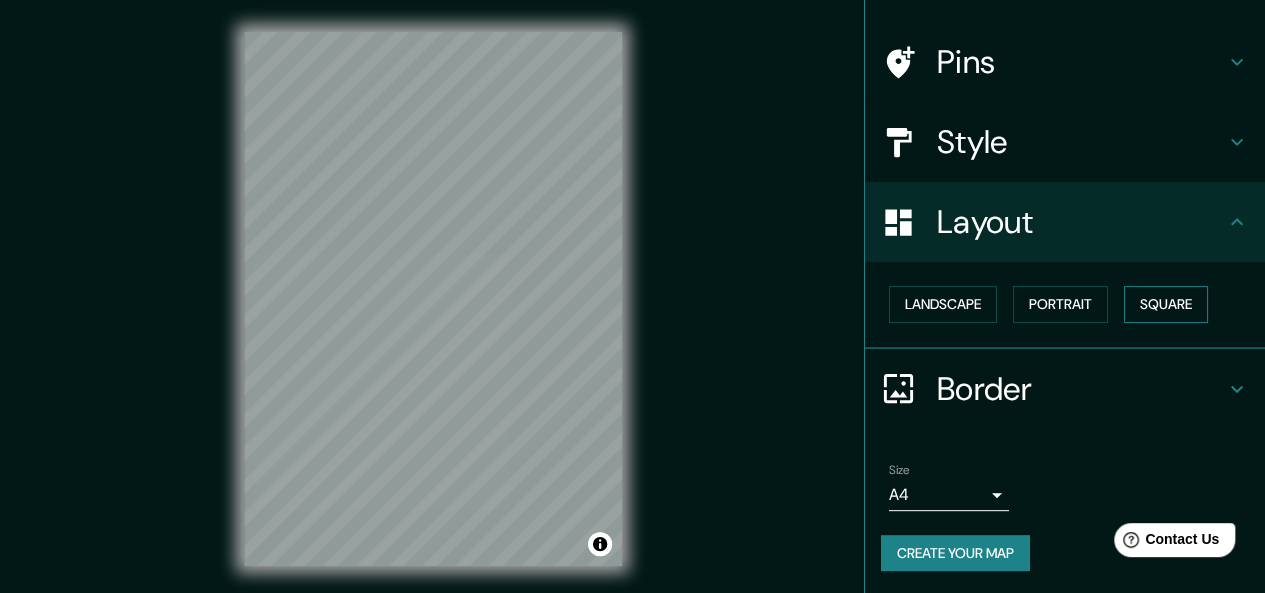 click on "Square" at bounding box center [1166, 304] 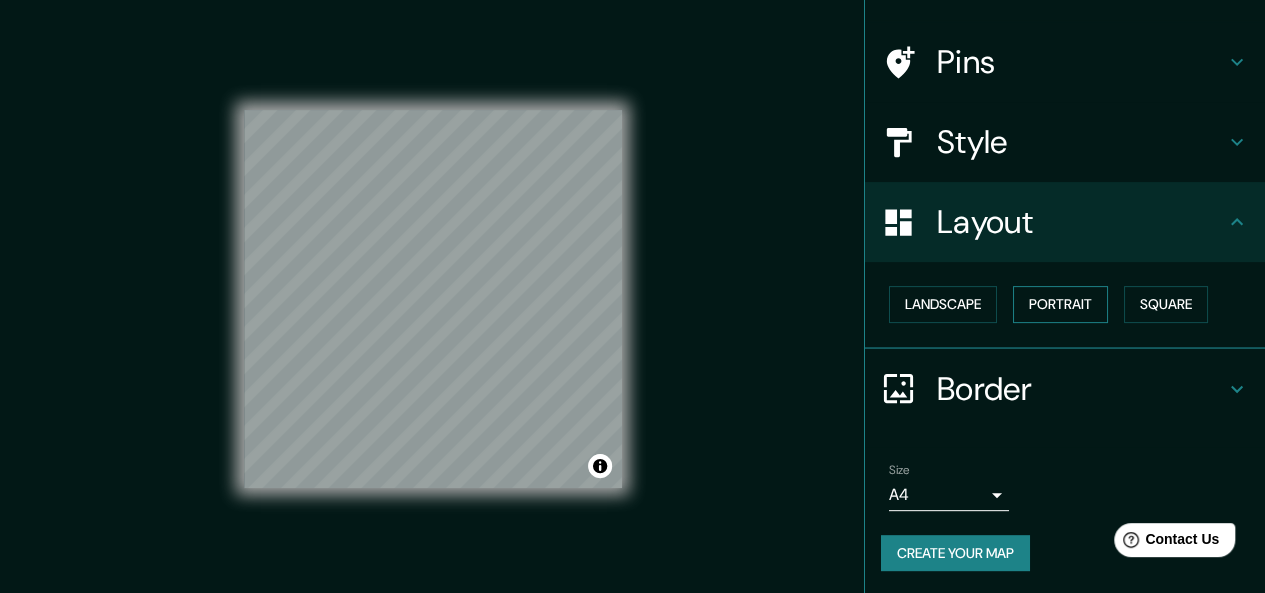 click on "Portrait" at bounding box center [1060, 304] 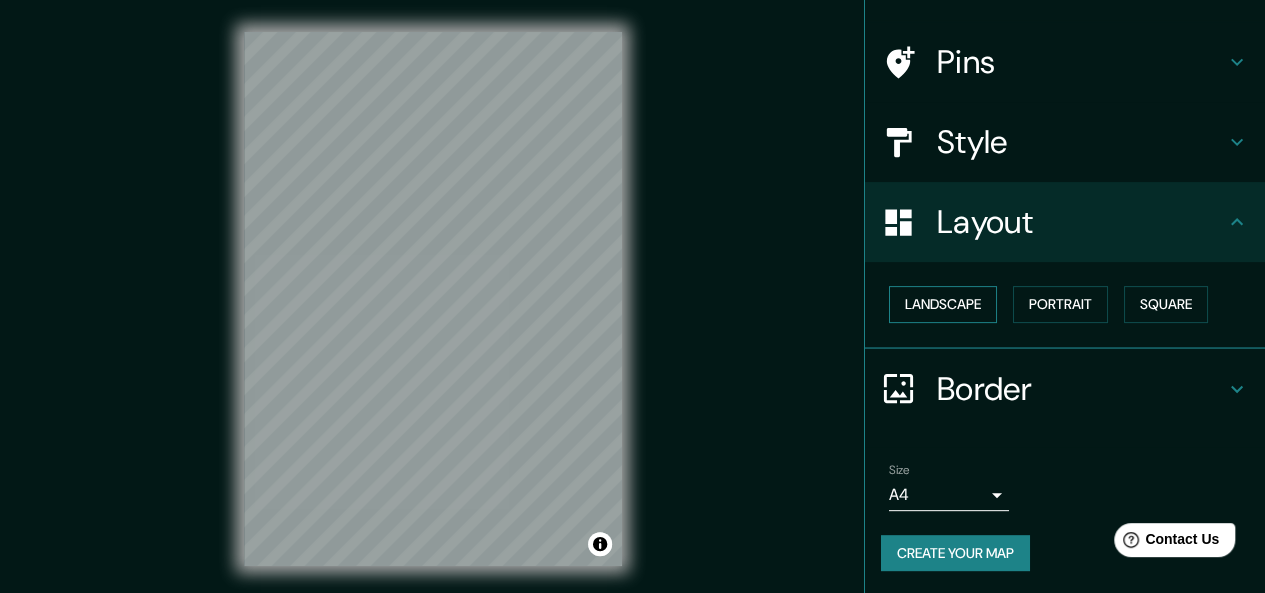 click on "Landscape" at bounding box center (943, 304) 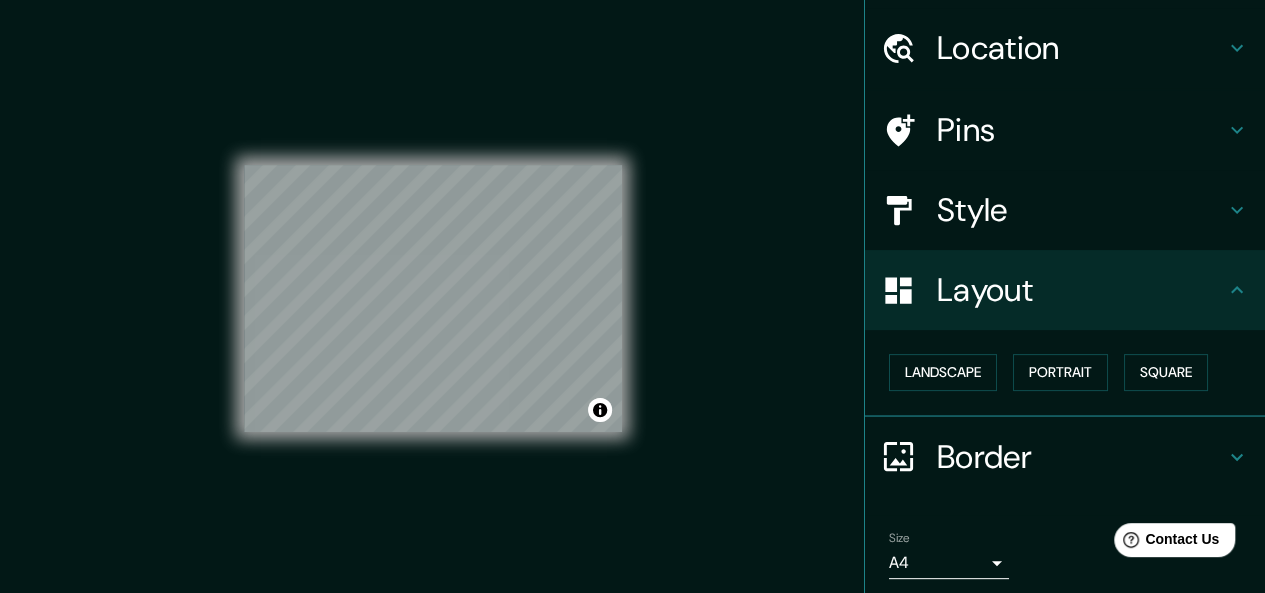 scroll, scrollTop: 0, scrollLeft: 0, axis: both 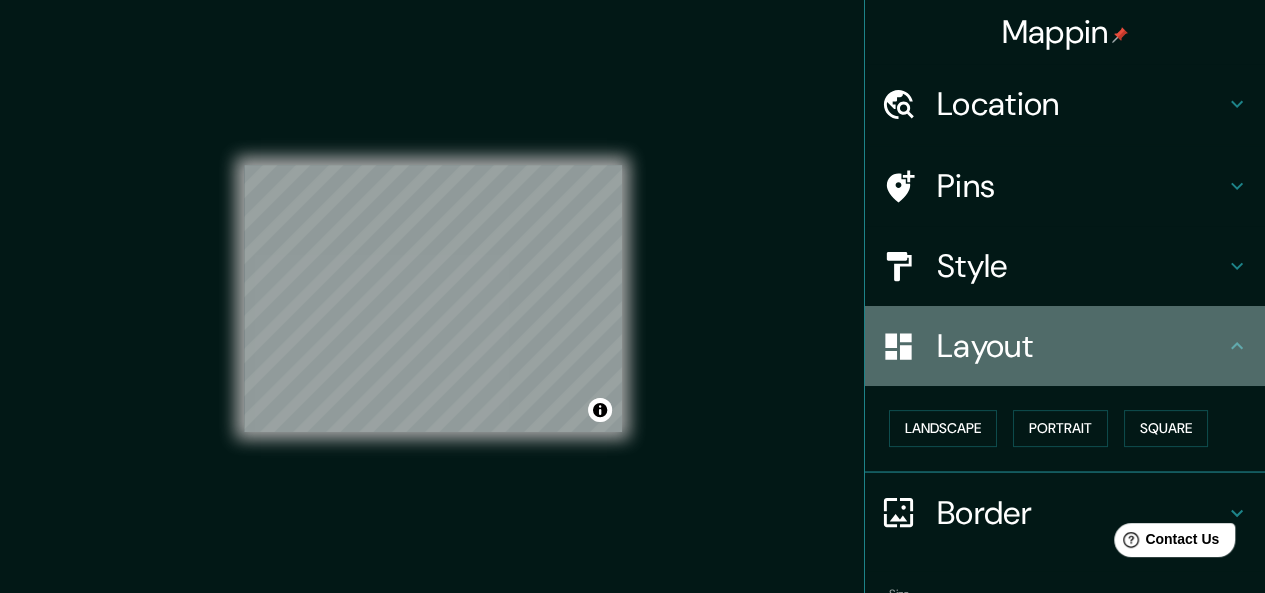 click on "Layout" at bounding box center [1081, 346] 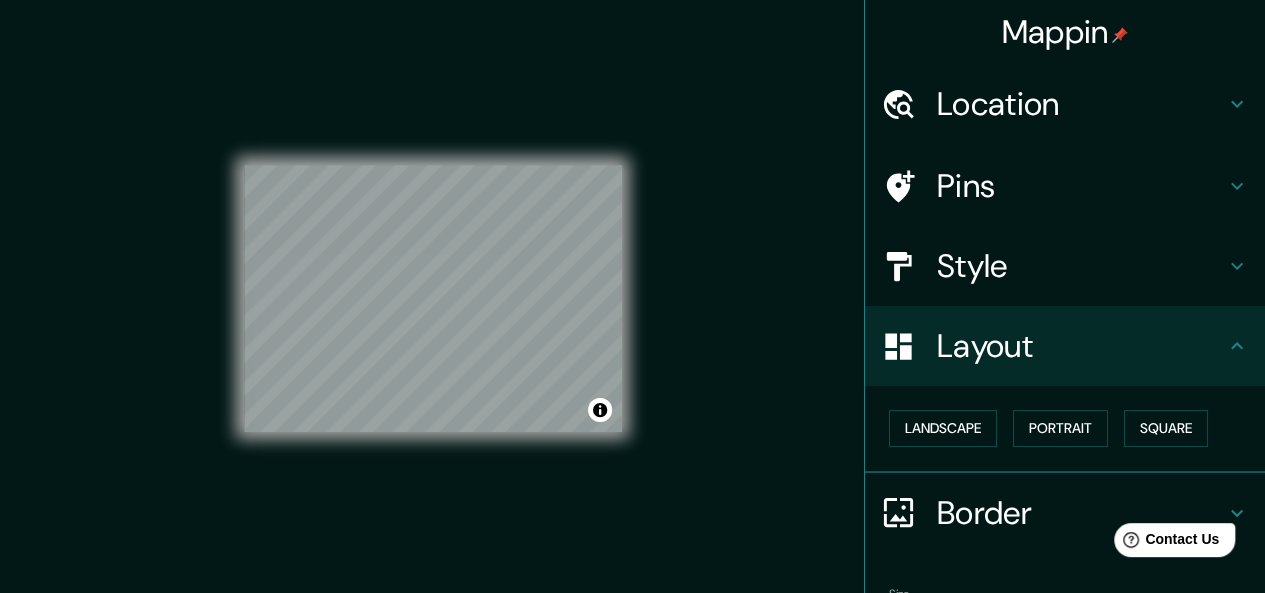 click 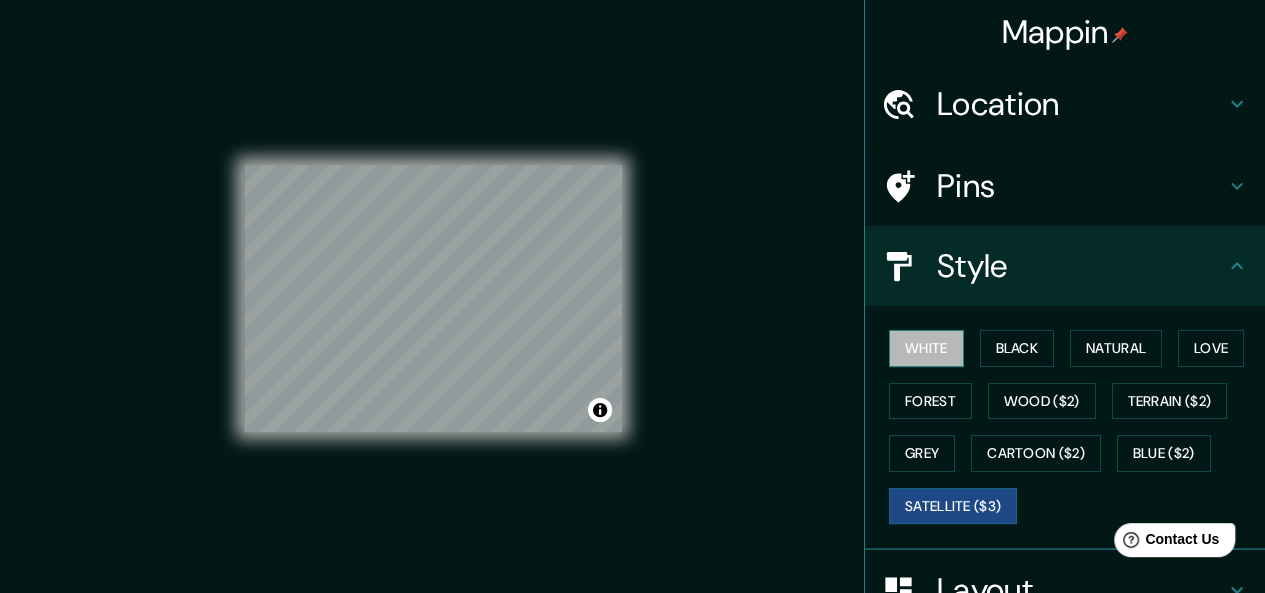 click on "White" at bounding box center (926, 348) 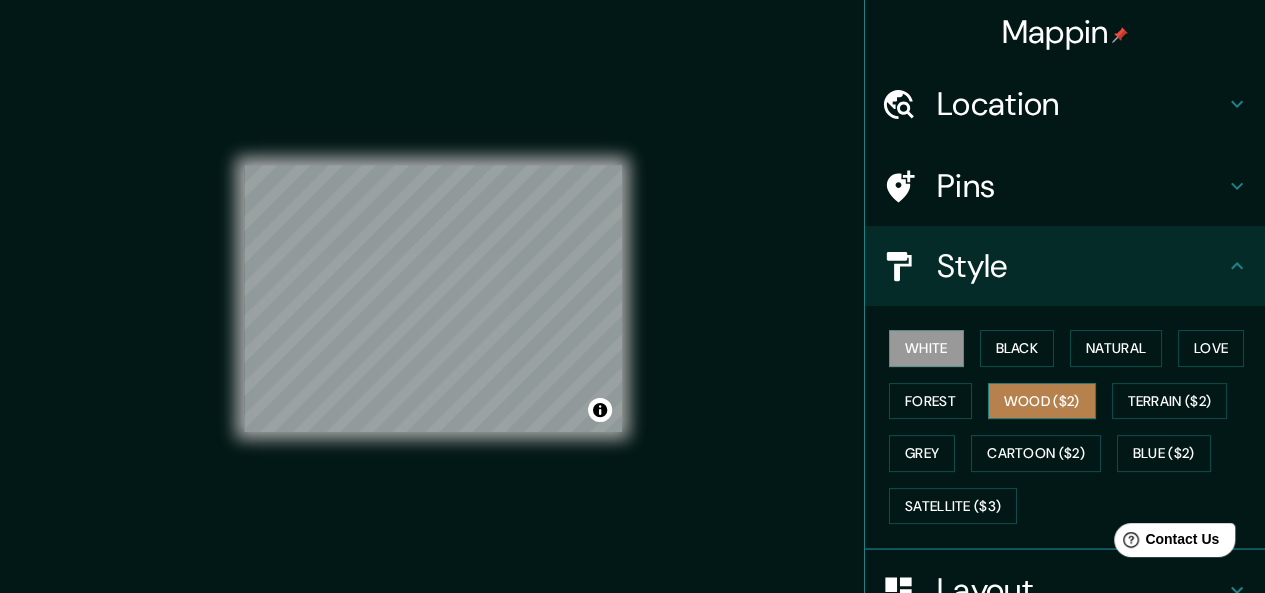 click on "Wood ($2)" at bounding box center [1042, 401] 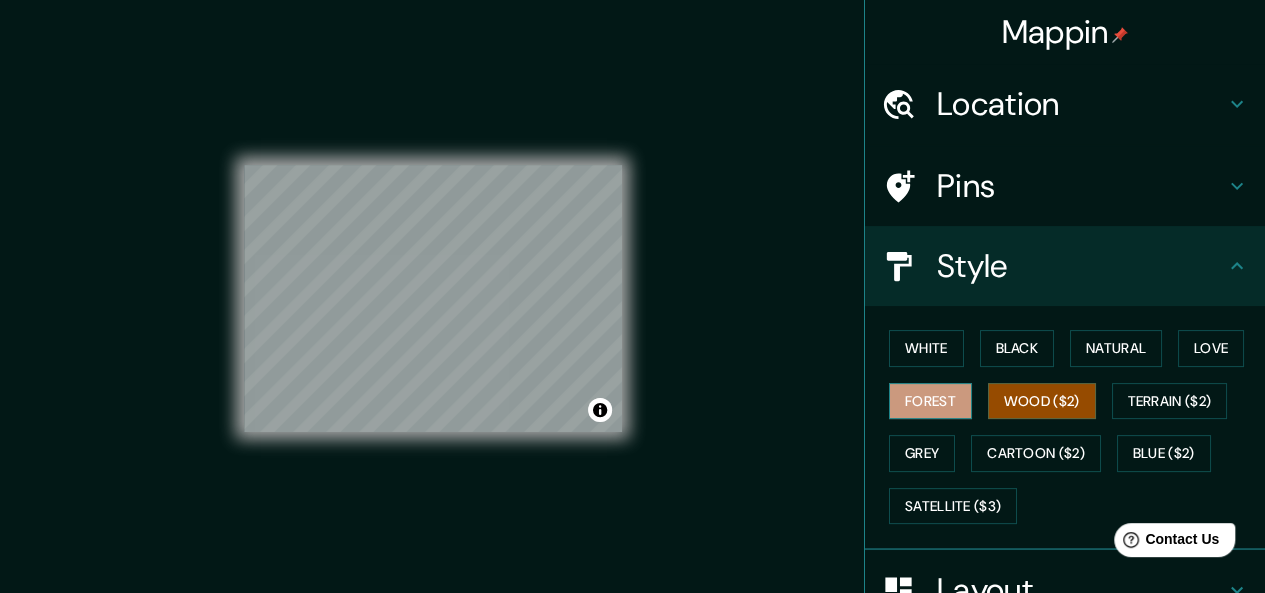 click on "Forest" at bounding box center [930, 401] 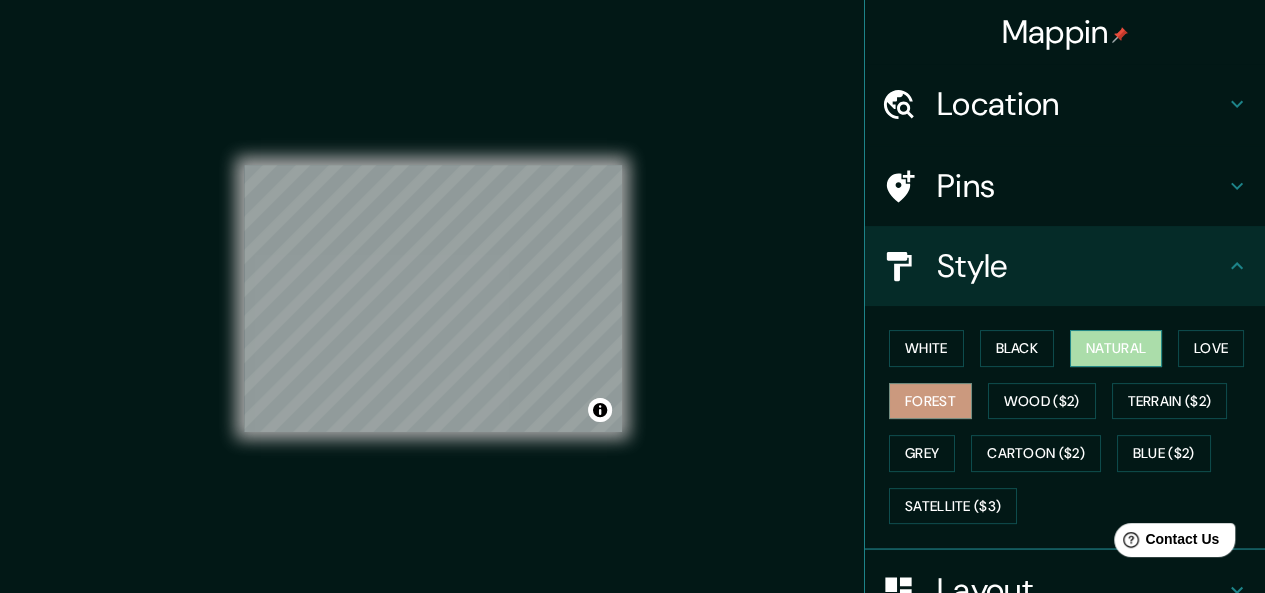 click on "Natural" at bounding box center (1116, 348) 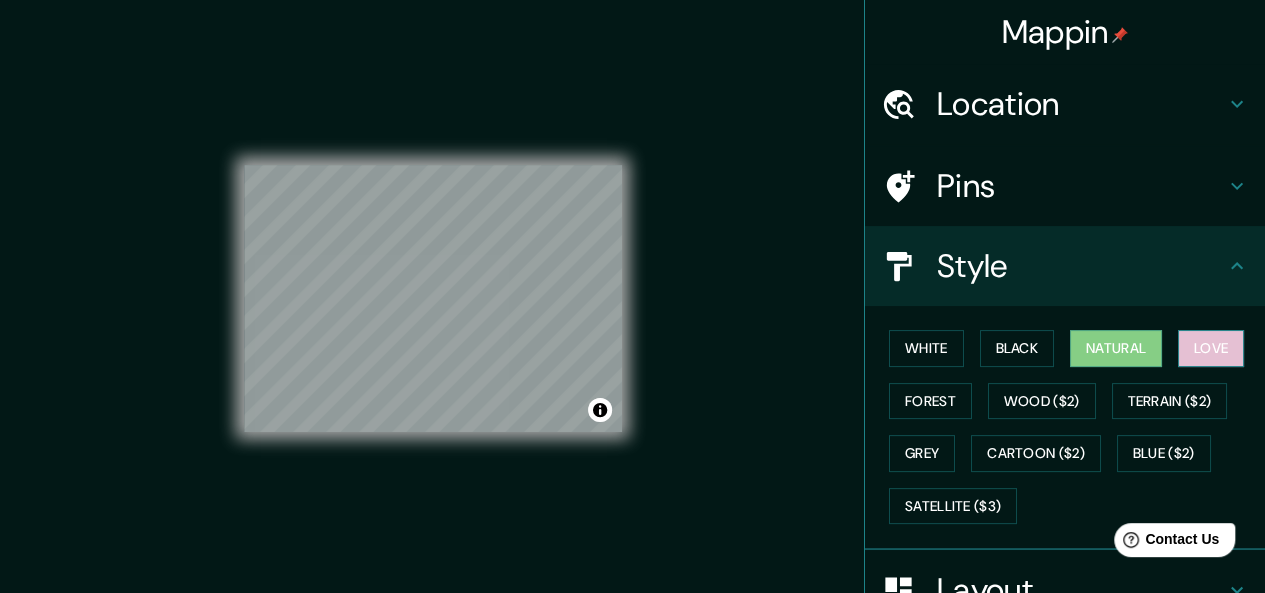 click on "Love" at bounding box center [1211, 348] 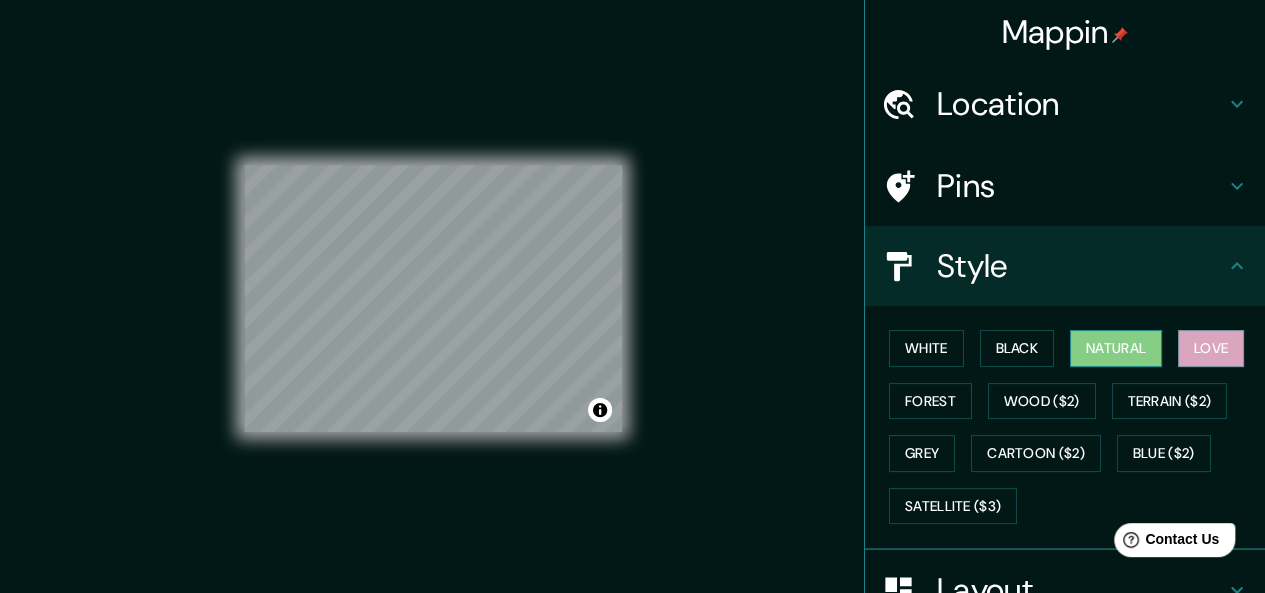 click on "Natural" at bounding box center [1116, 348] 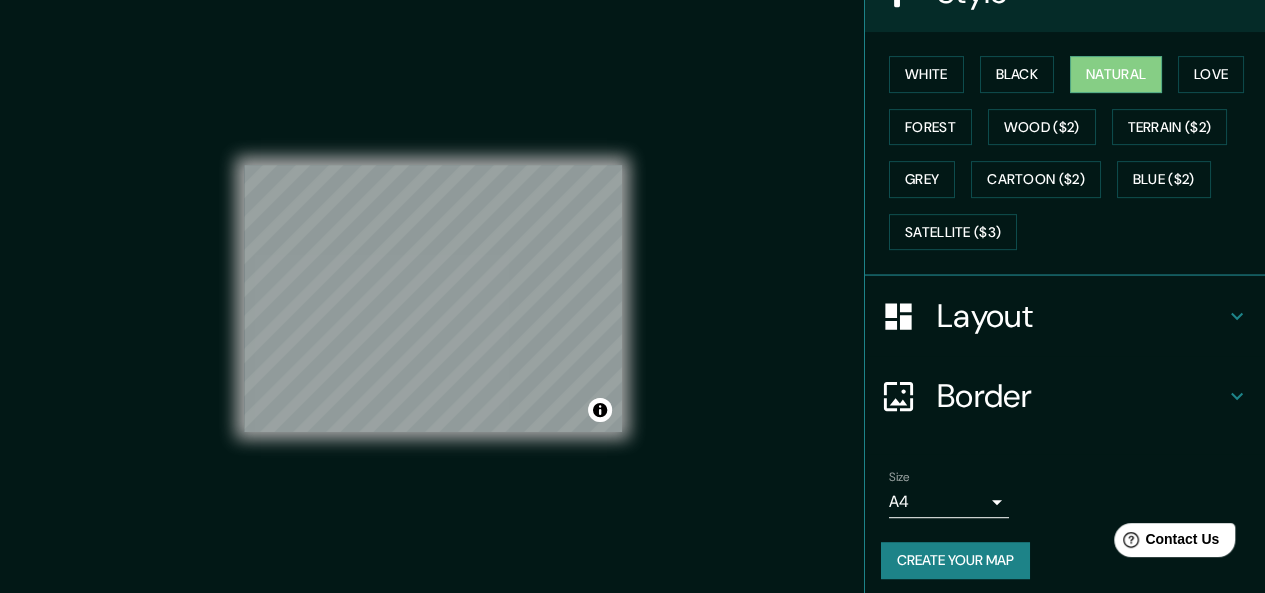 scroll, scrollTop: 280, scrollLeft: 0, axis: vertical 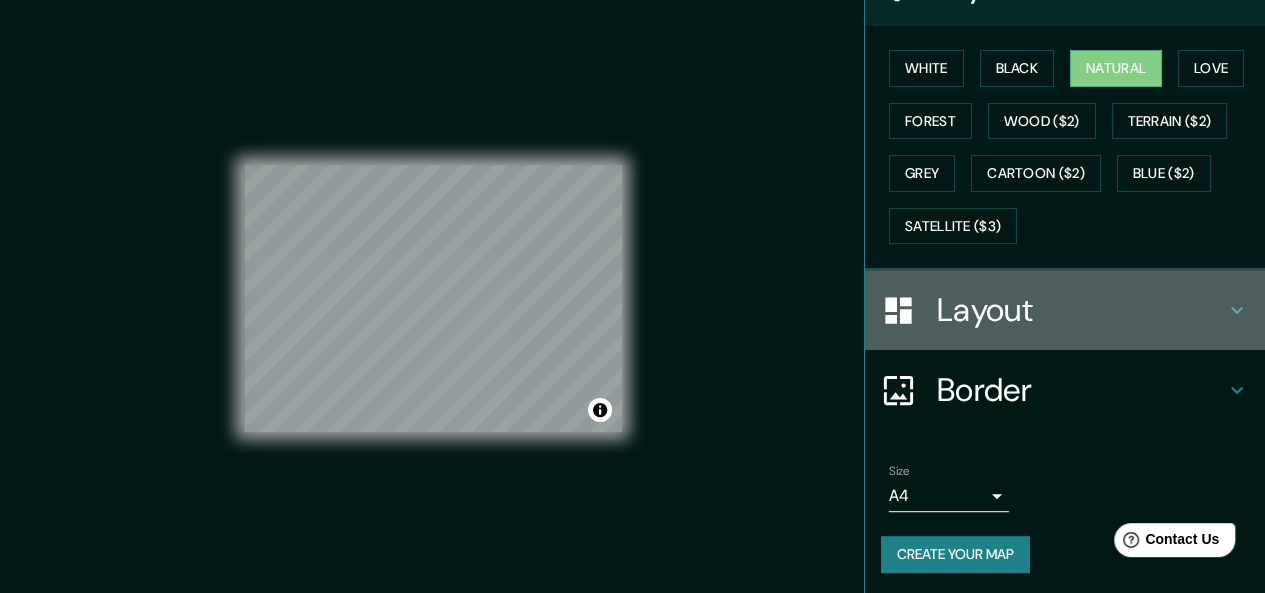 click 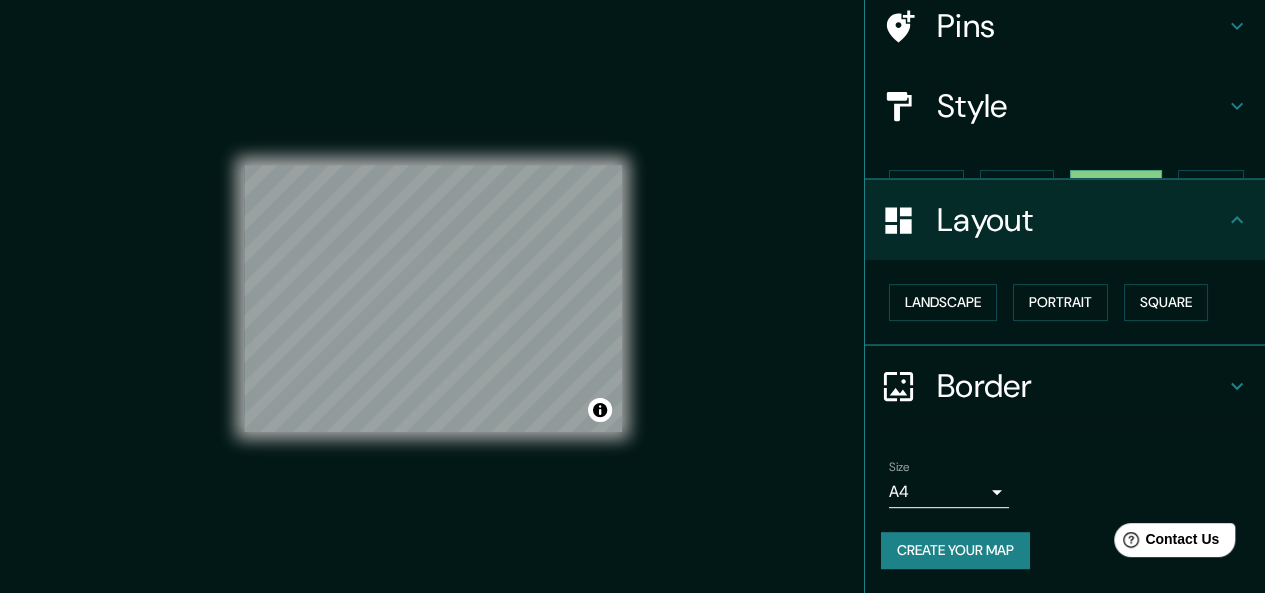scroll, scrollTop: 124, scrollLeft: 0, axis: vertical 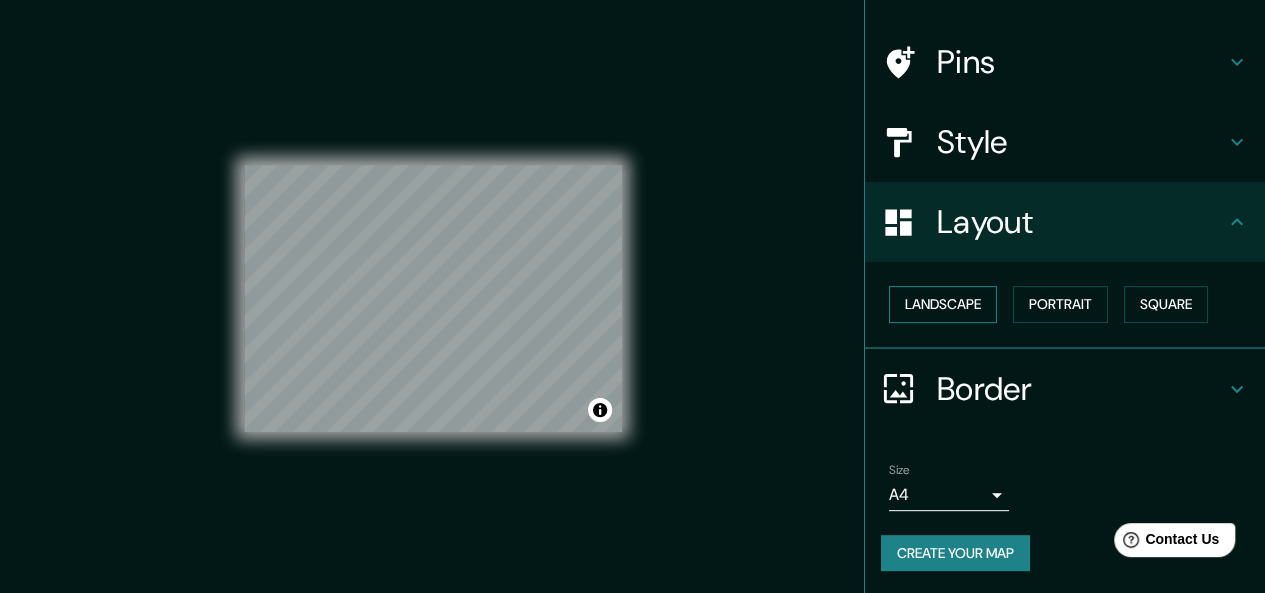 click on "Landscape" at bounding box center [943, 304] 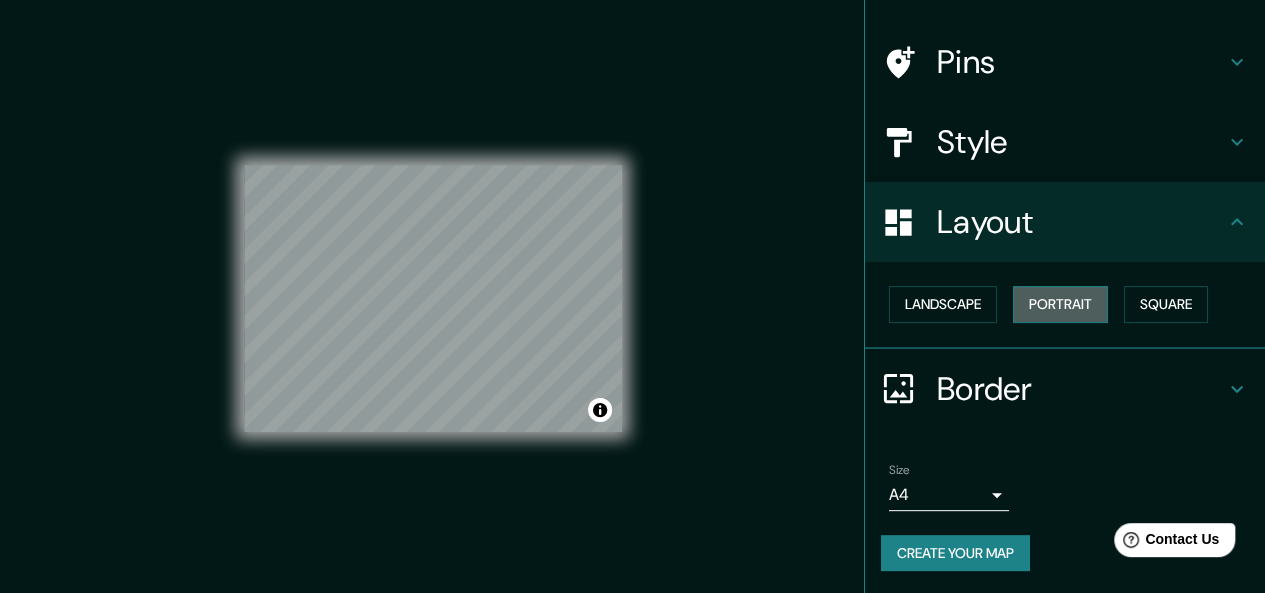 click on "Portrait" at bounding box center (1060, 304) 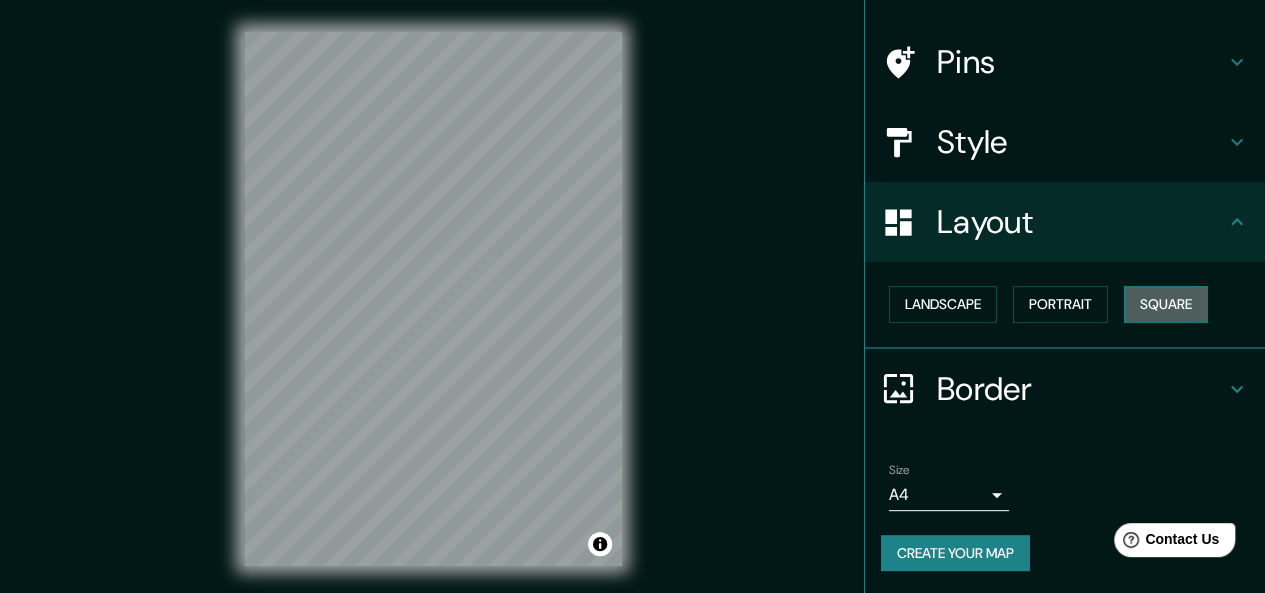 click on "Square" at bounding box center [1166, 304] 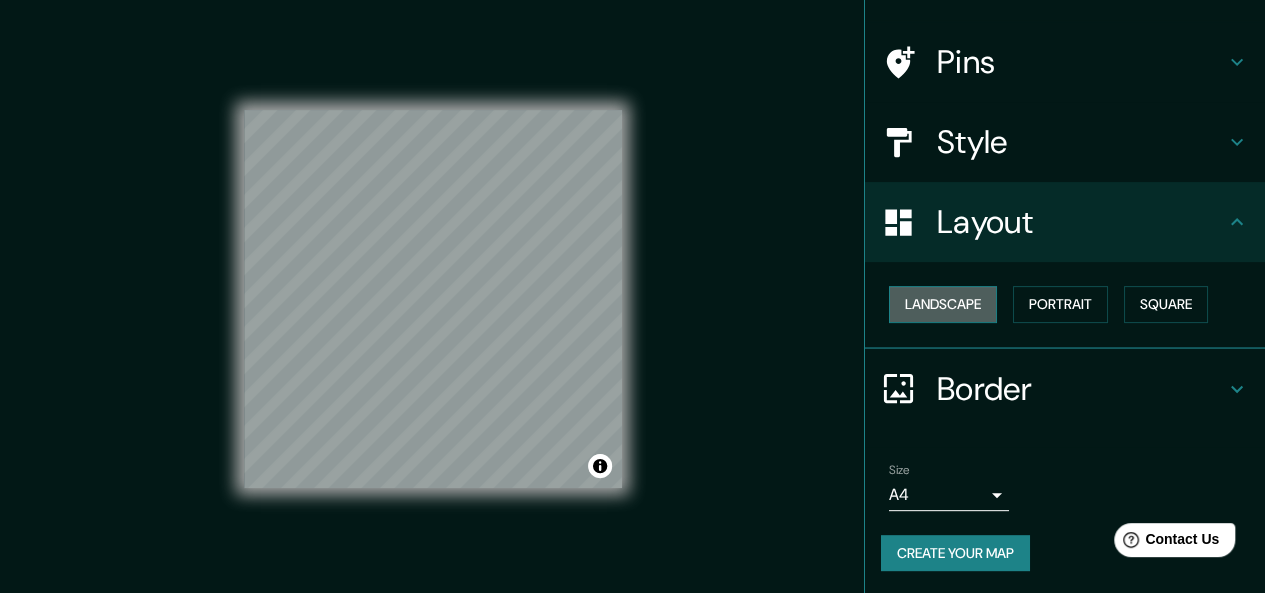 click on "Landscape" at bounding box center (943, 304) 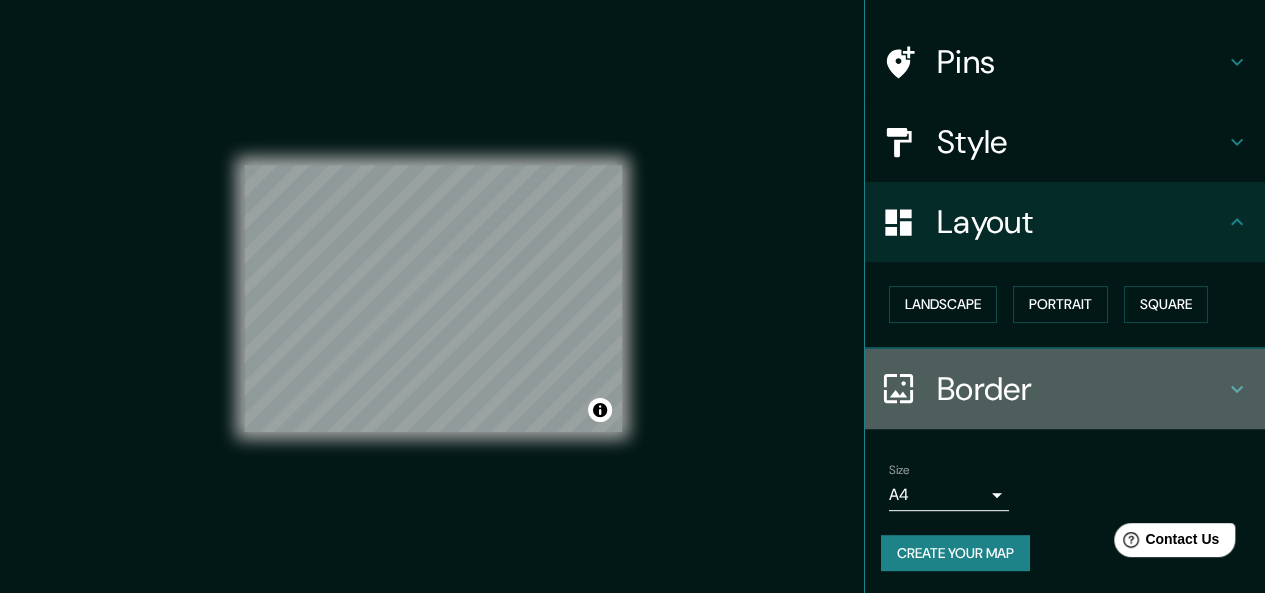 click 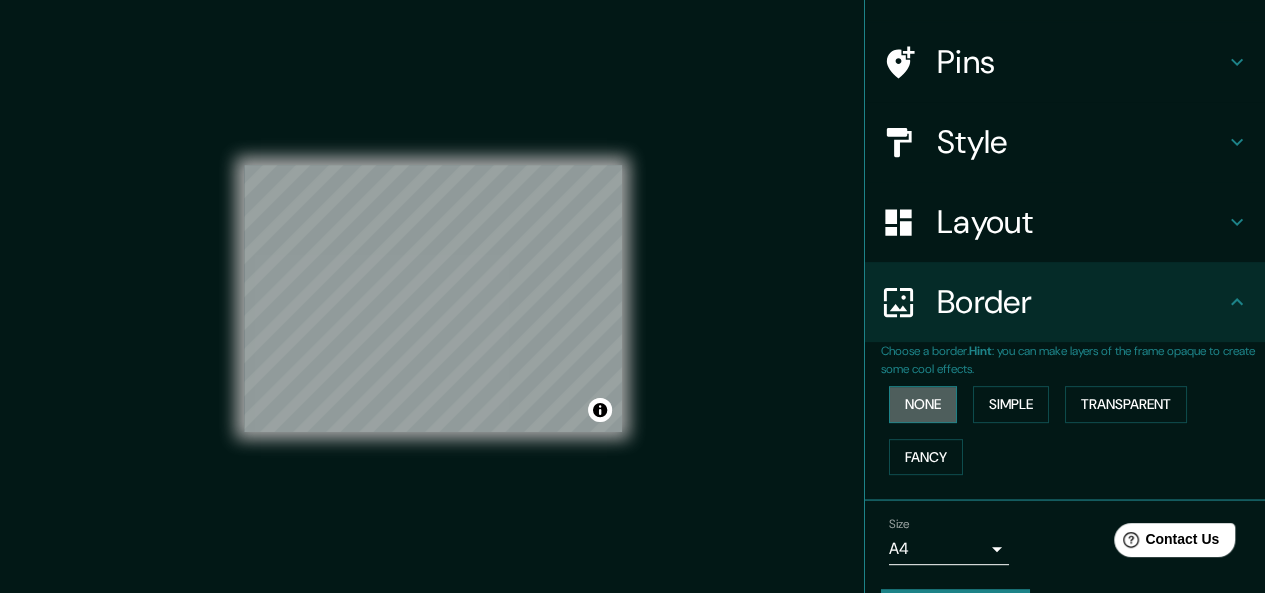 click on "None" at bounding box center (923, 404) 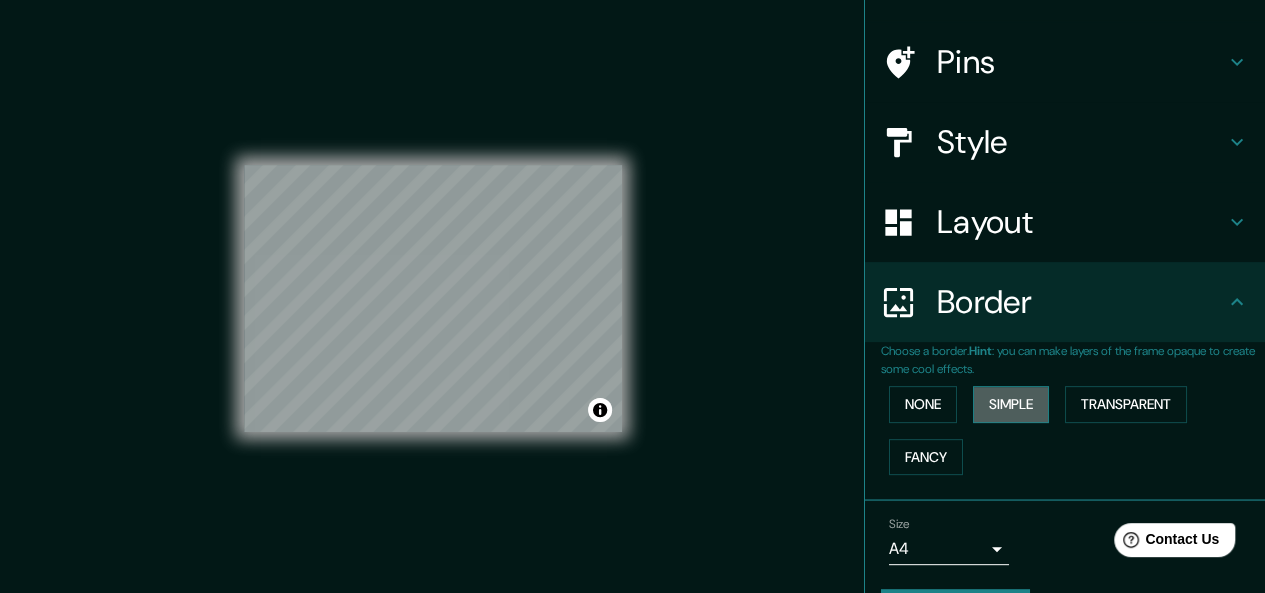 click on "Simple" at bounding box center (1011, 404) 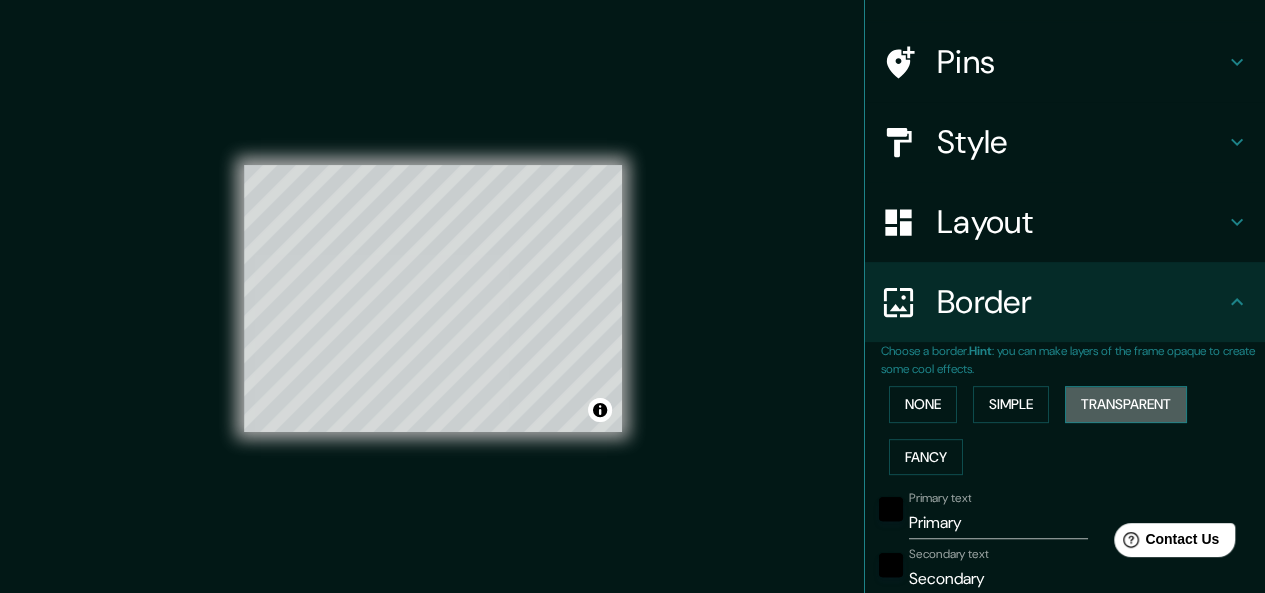 click on "Transparent" at bounding box center [1126, 404] 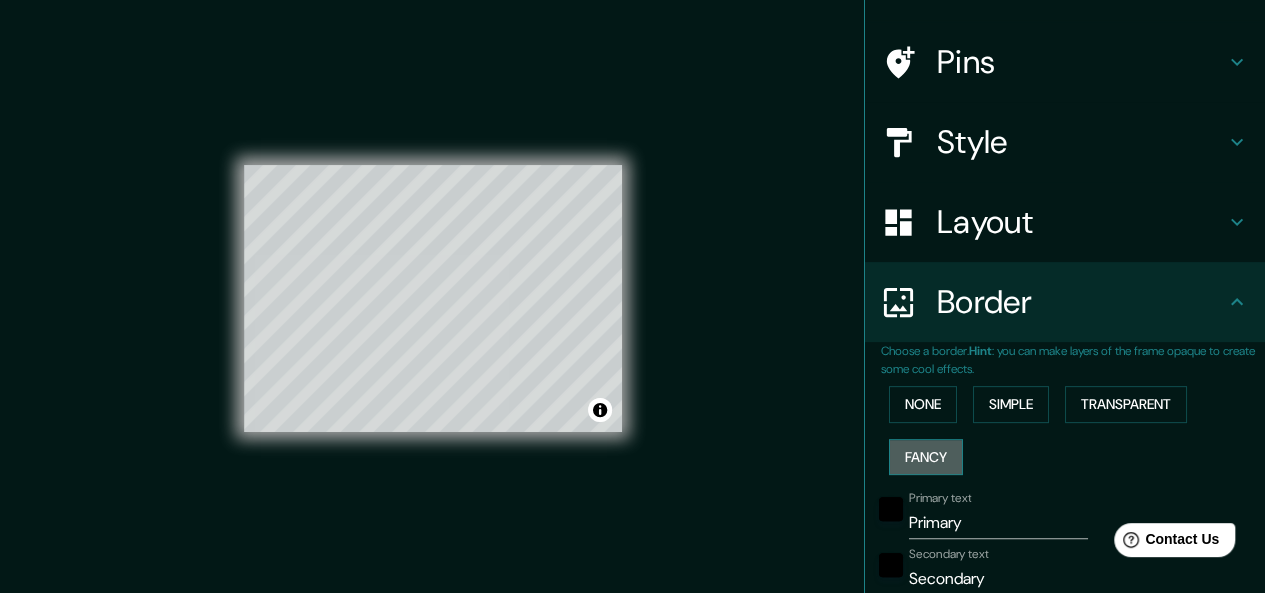 click on "Fancy" at bounding box center [926, 457] 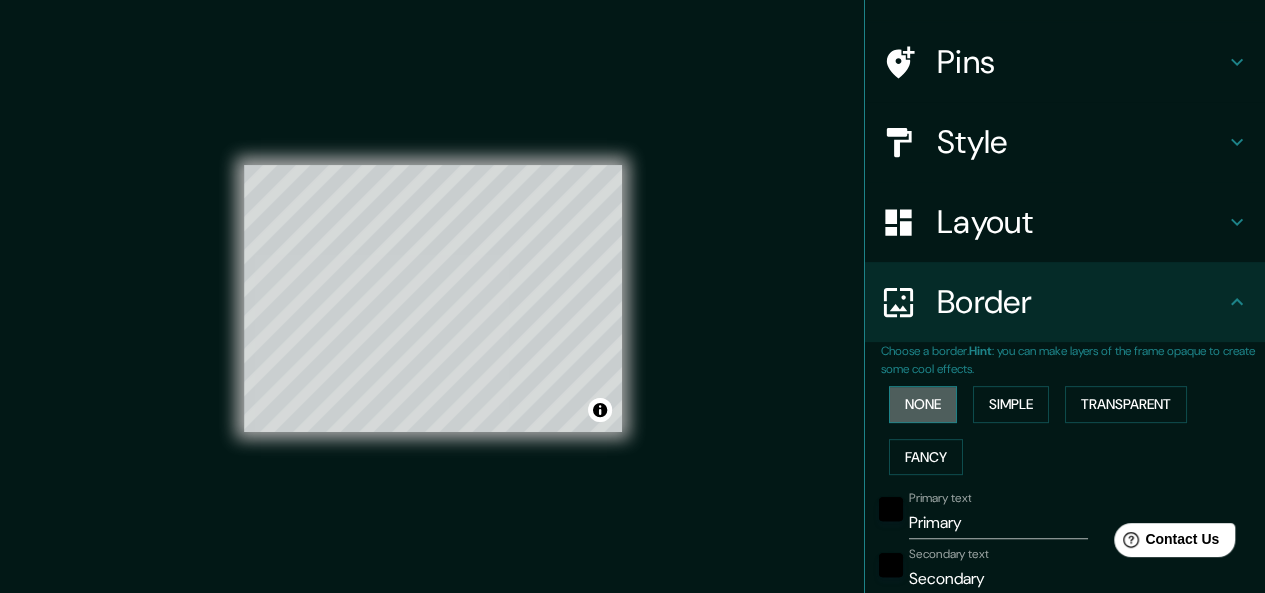 click on "None" at bounding box center [923, 404] 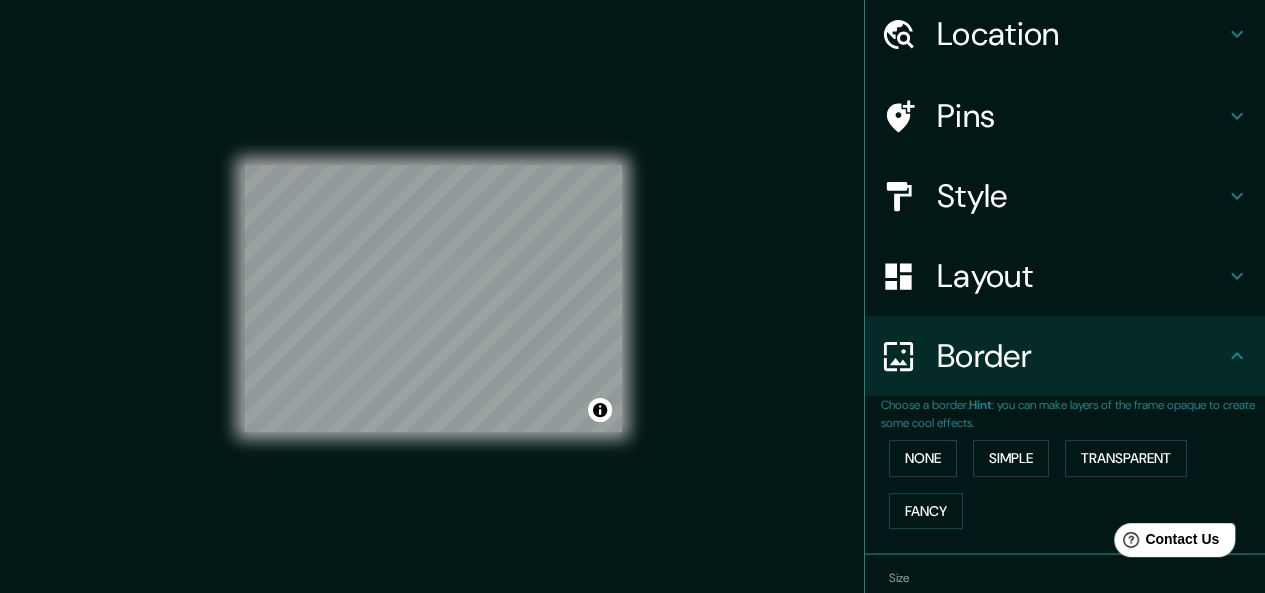 scroll, scrollTop: 0, scrollLeft: 0, axis: both 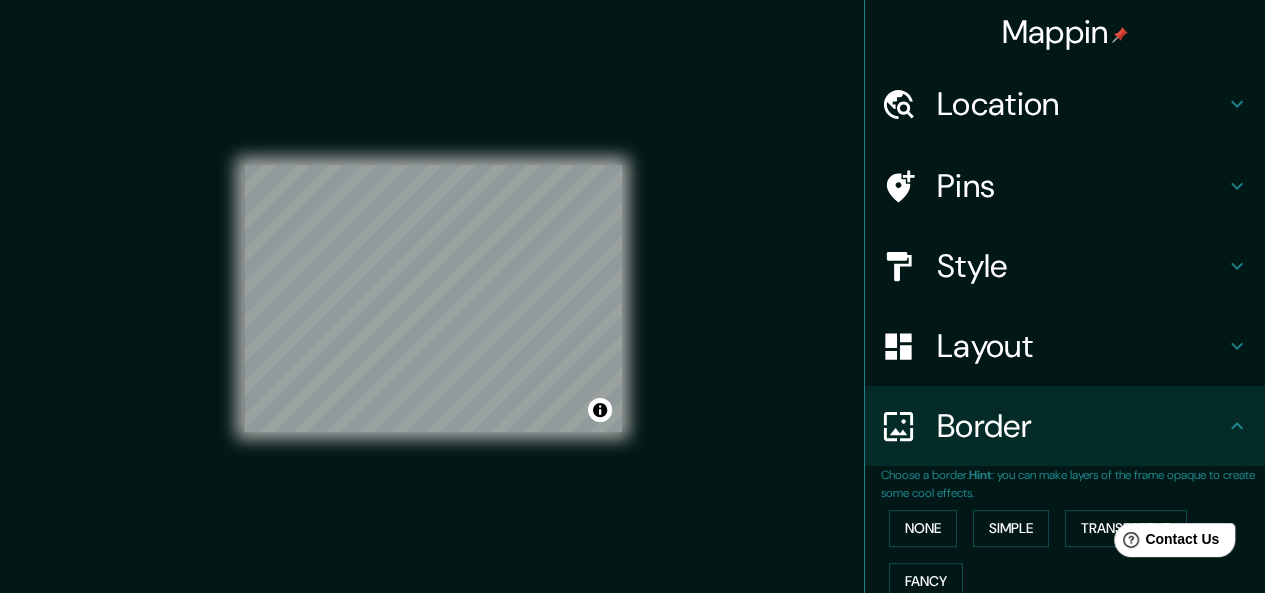 click 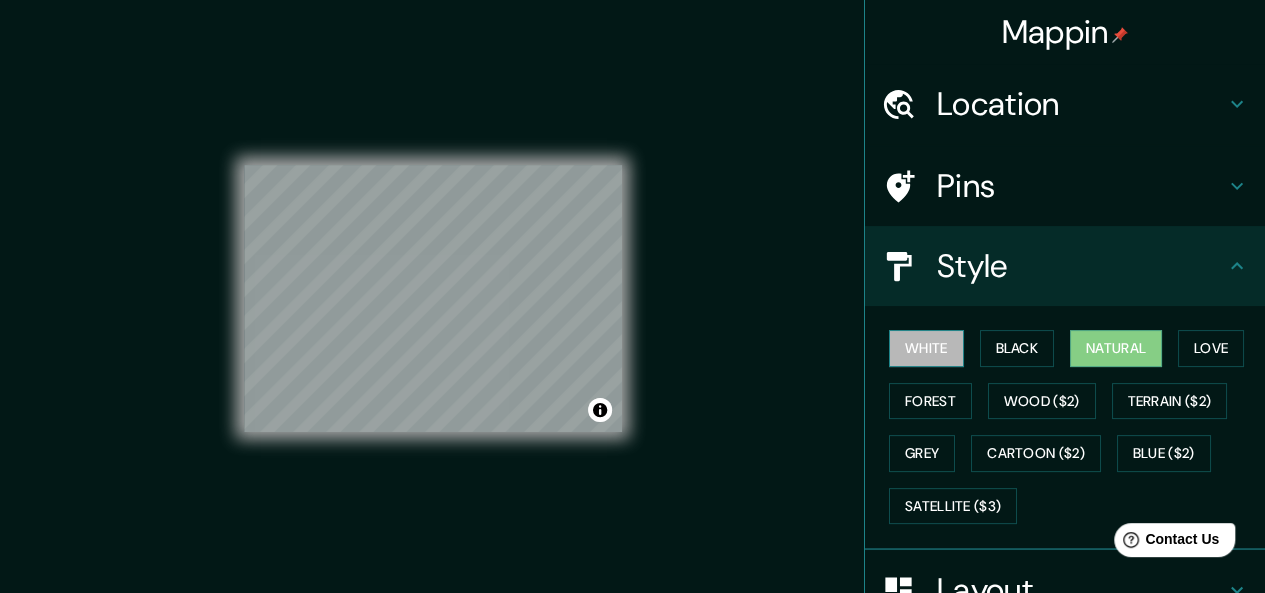 click on "White" at bounding box center [926, 348] 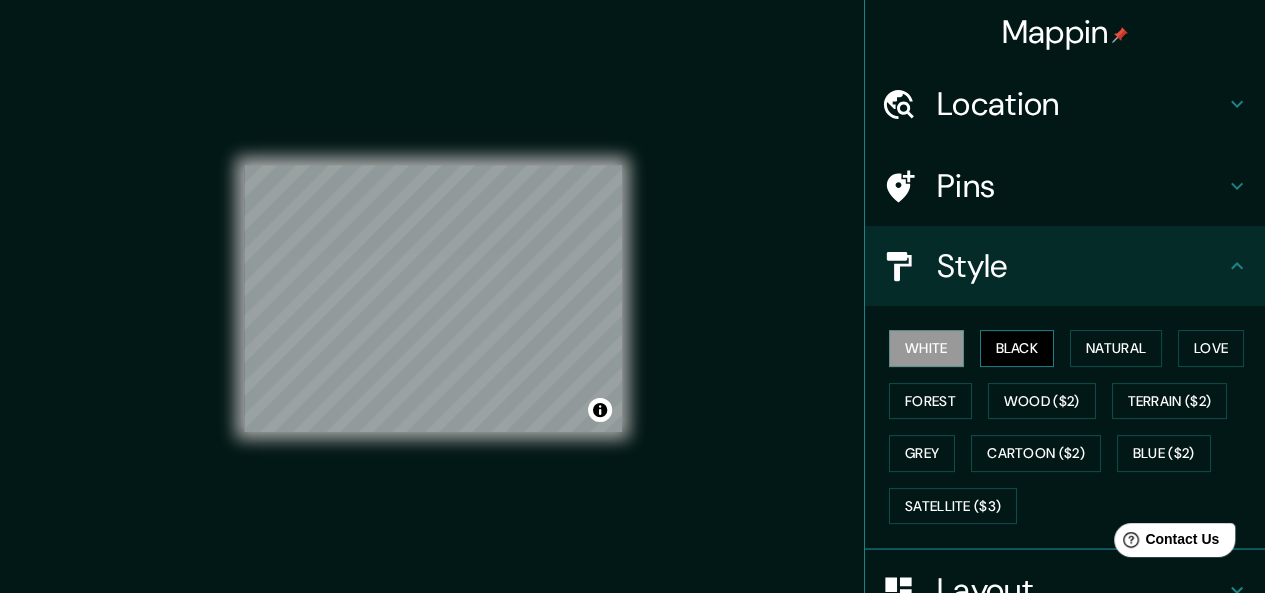 click on "Black" at bounding box center [1017, 348] 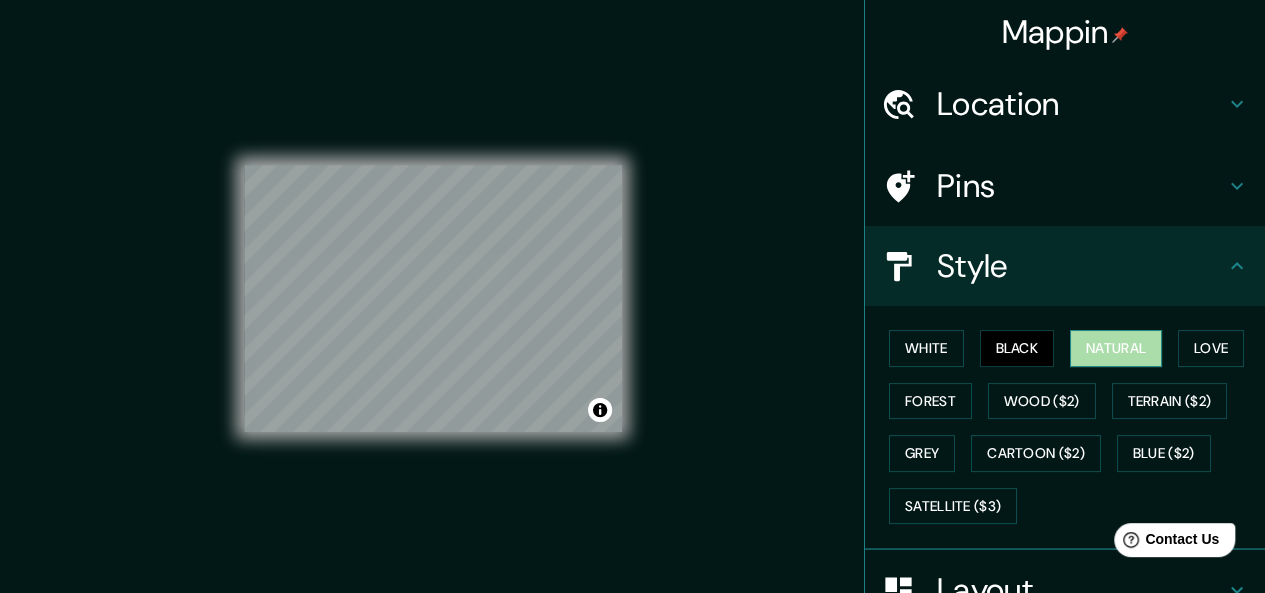 click on "Natural" at bounding box center (1116, 348) 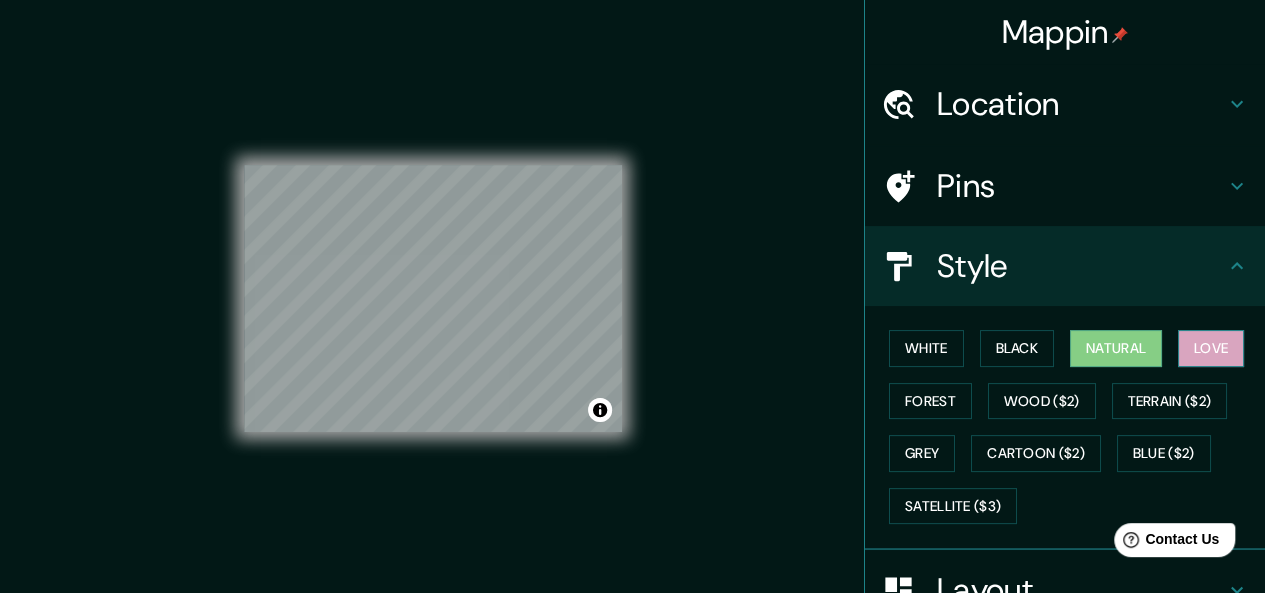 click on "Love" at bounding box center [1211, 348] 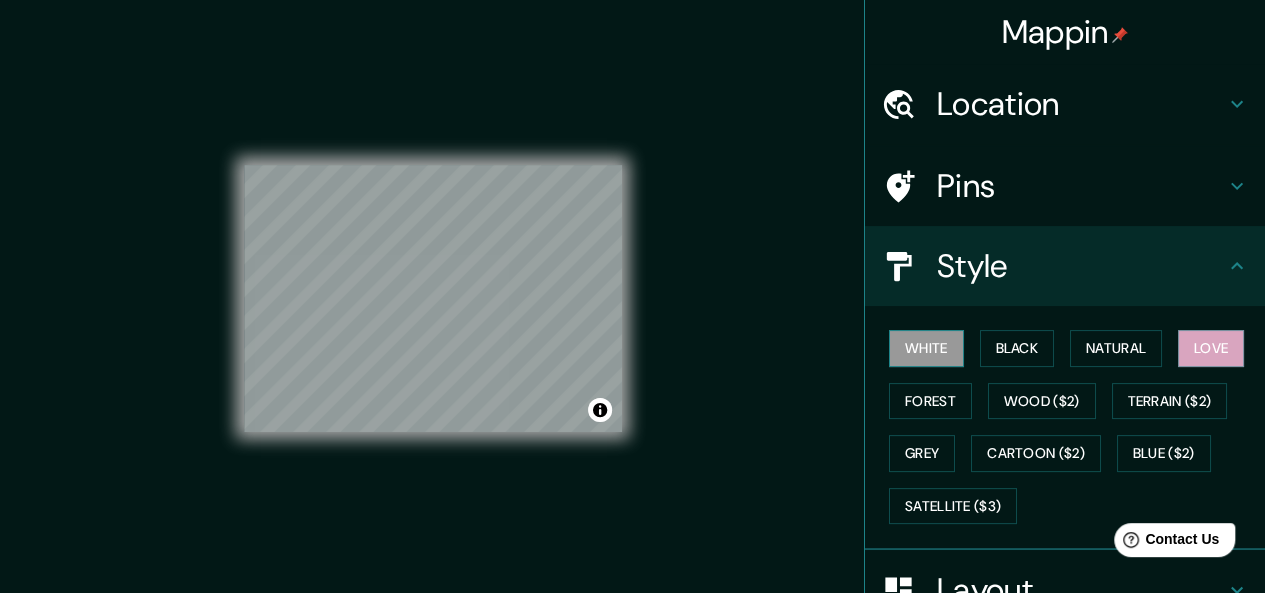 click on "White" at bounding box center (926, 348) 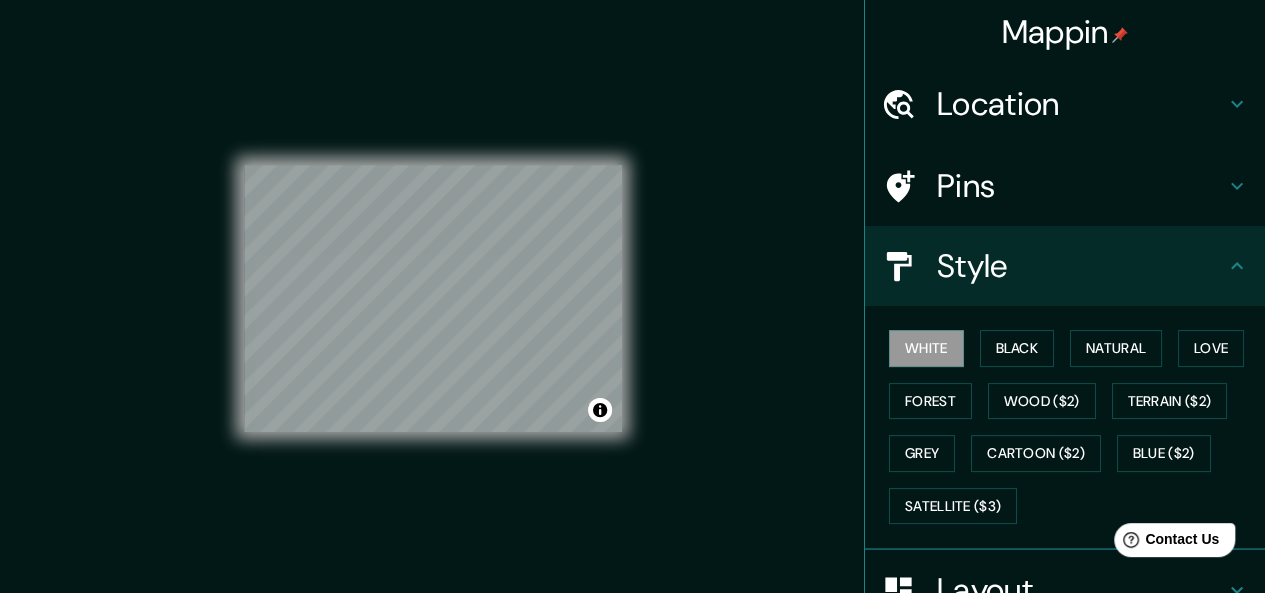 click on "Pins" at bounding box center (1081, 186) 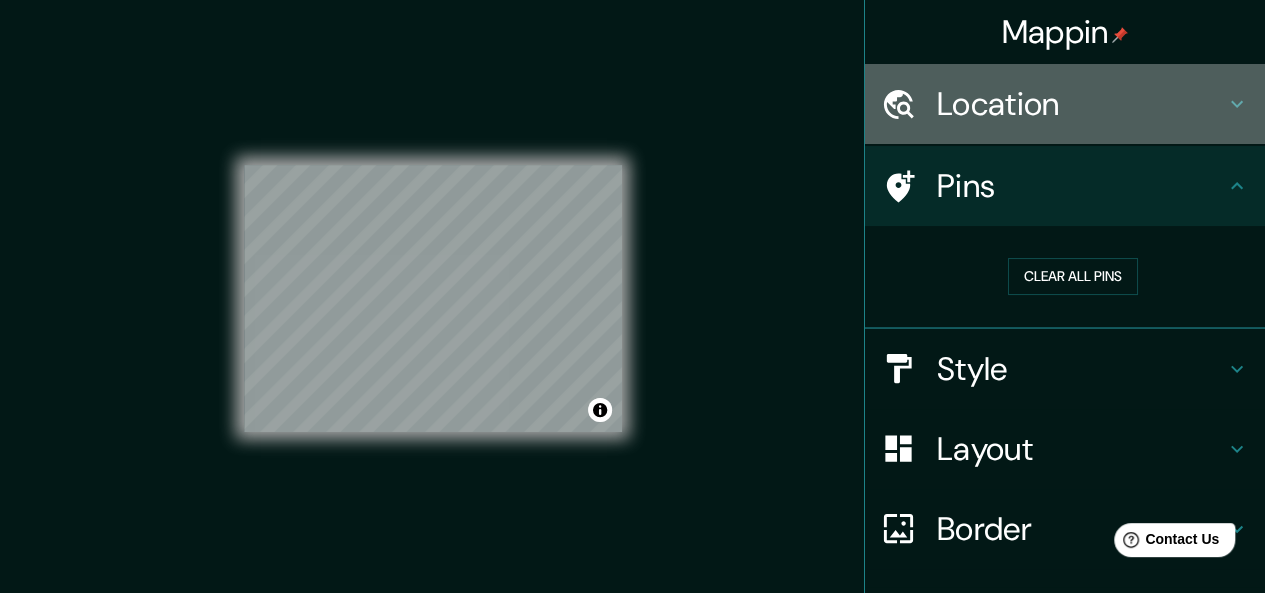 click on "Location" at bounding box center [1081, 104] 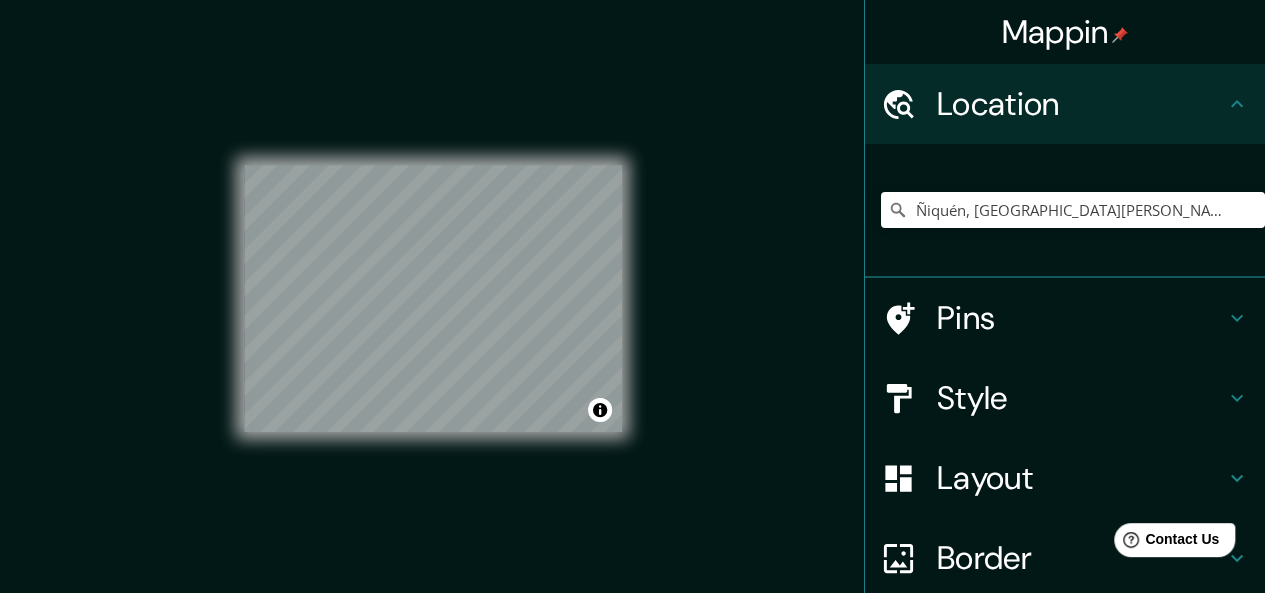 click on "Pins" at bounding box center (1081, 318) 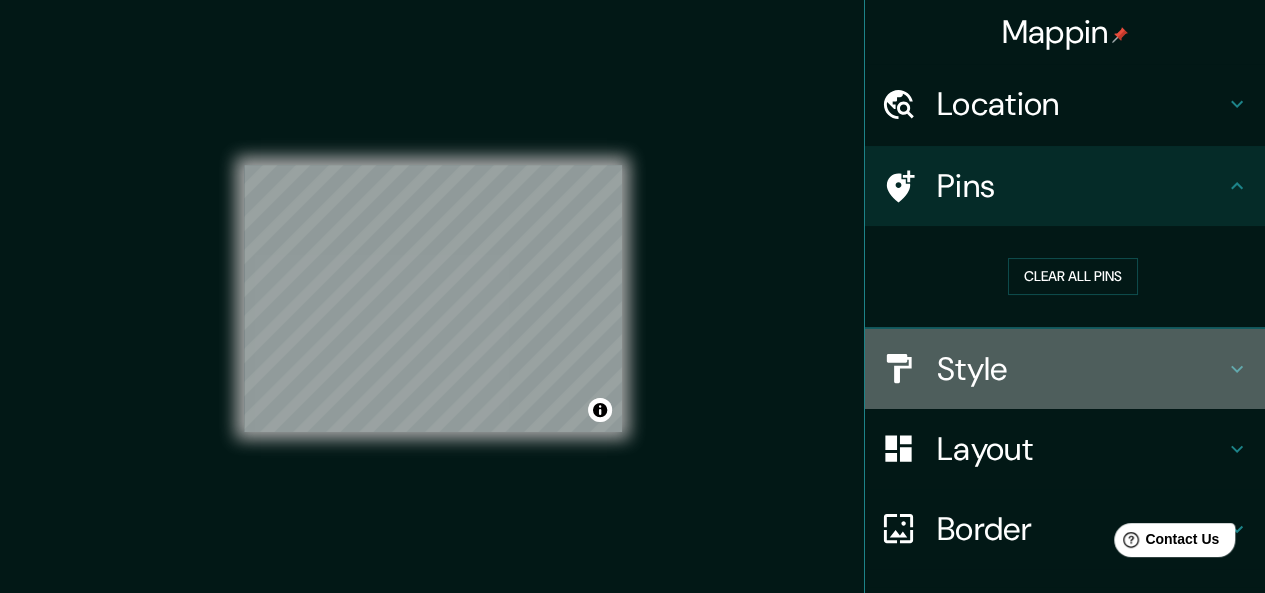 click 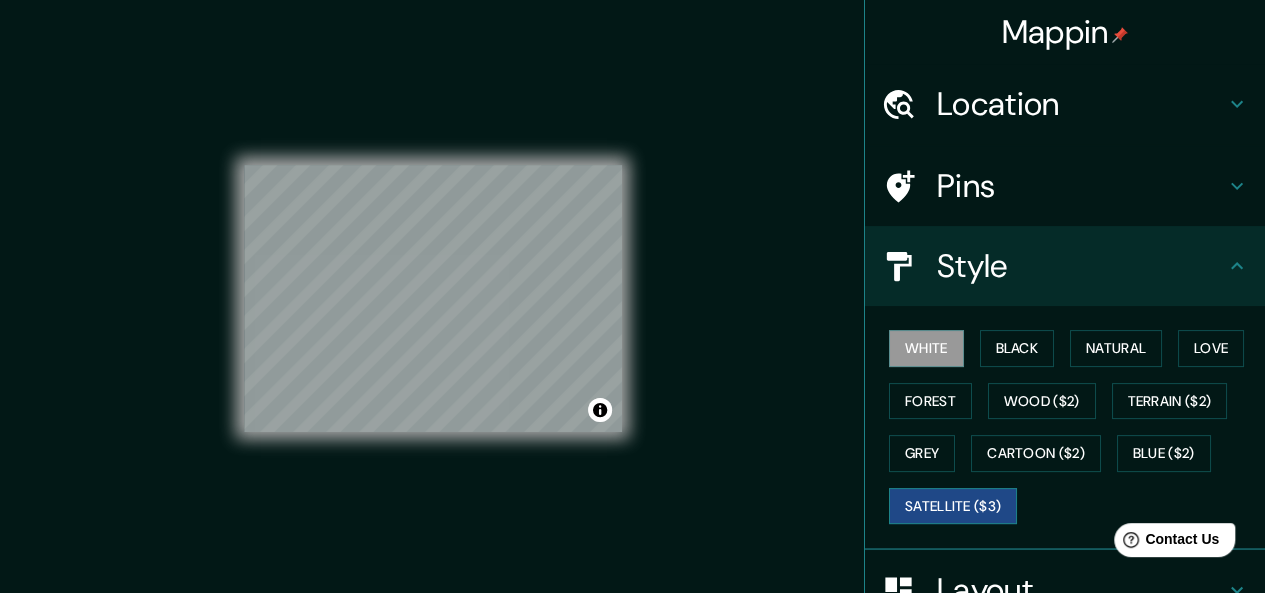 click on "Satellite ($3)" at bounding box center (953, 506) 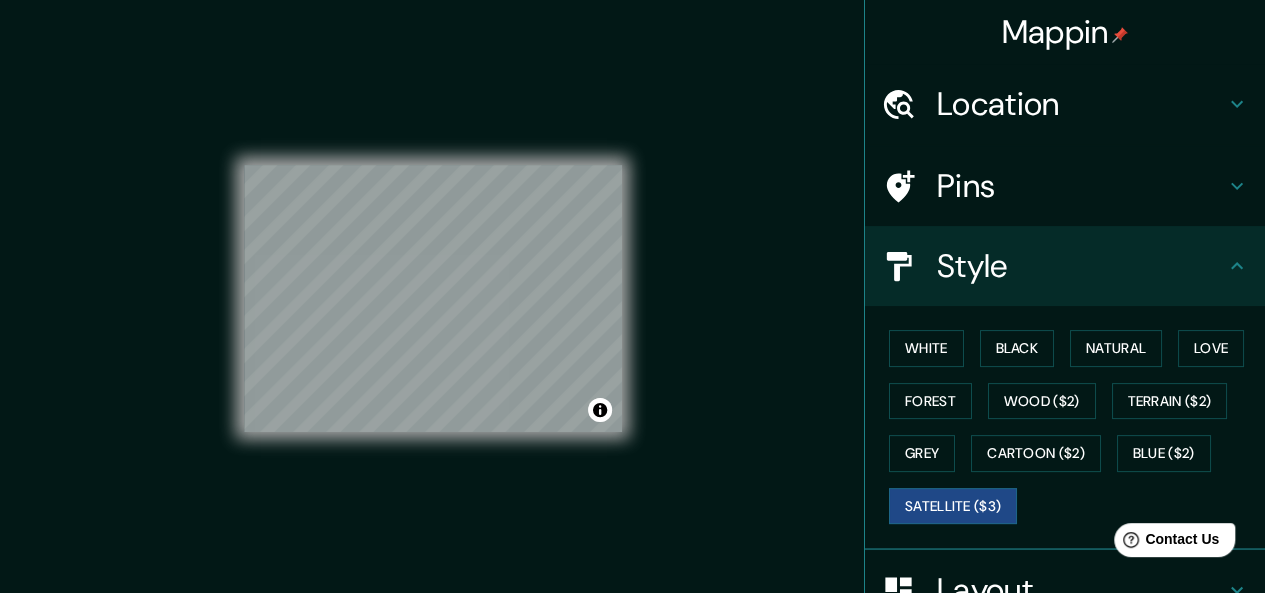 scroll, scrollTop: 280, scrollLeft: 0, axis: vertical 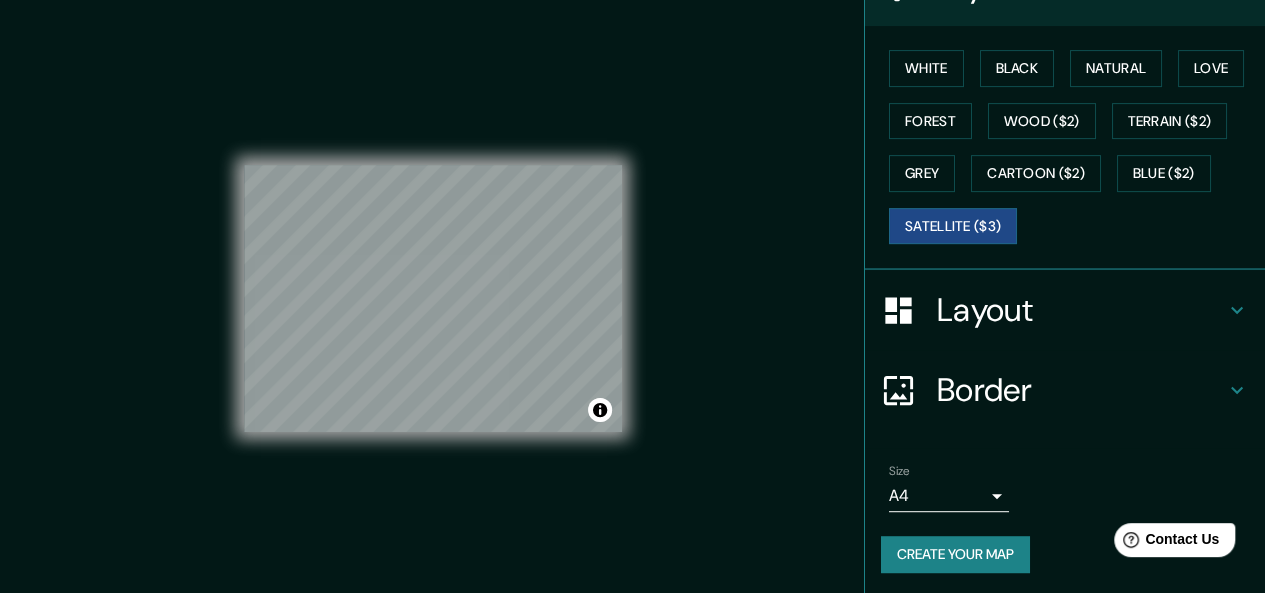 click on "Layout" at bounding box center (1081, 310) 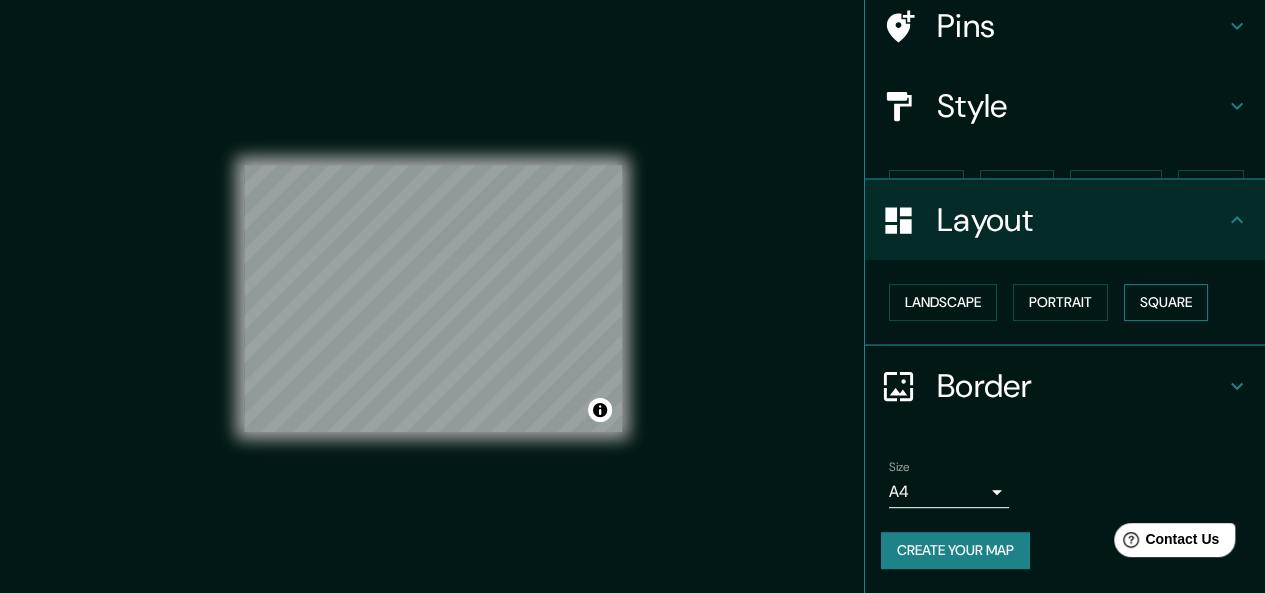 scroll, scrollTop: 124, scrollLeft: 0, axis: vertical 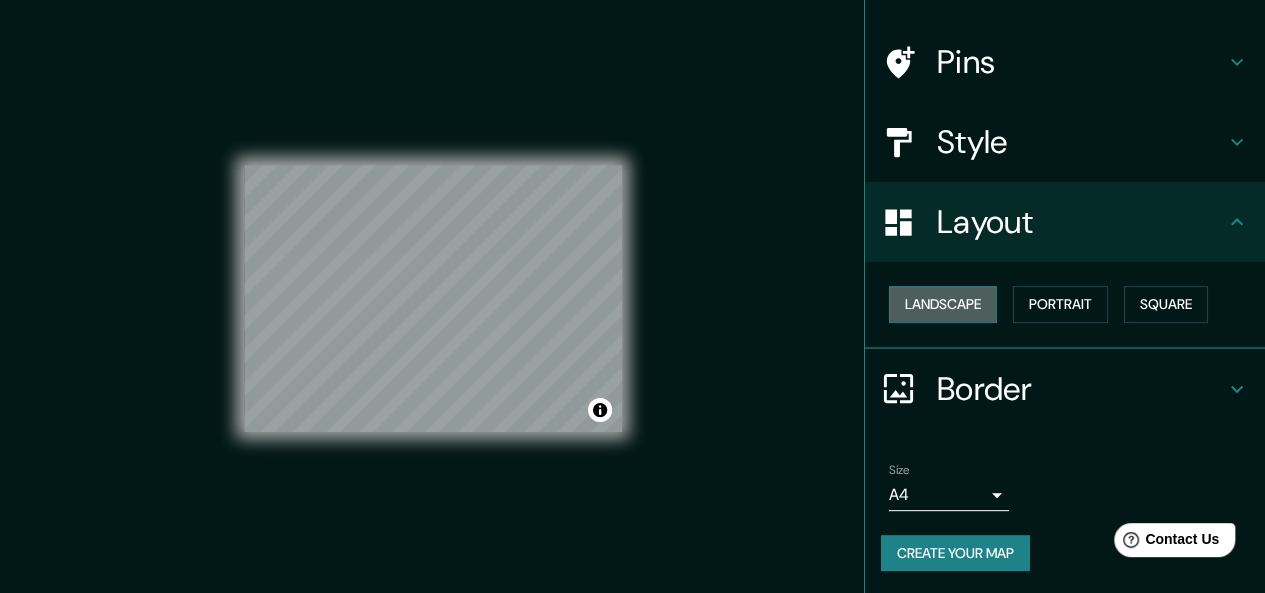 click on "Landscape" at bounding box center (943, 304) 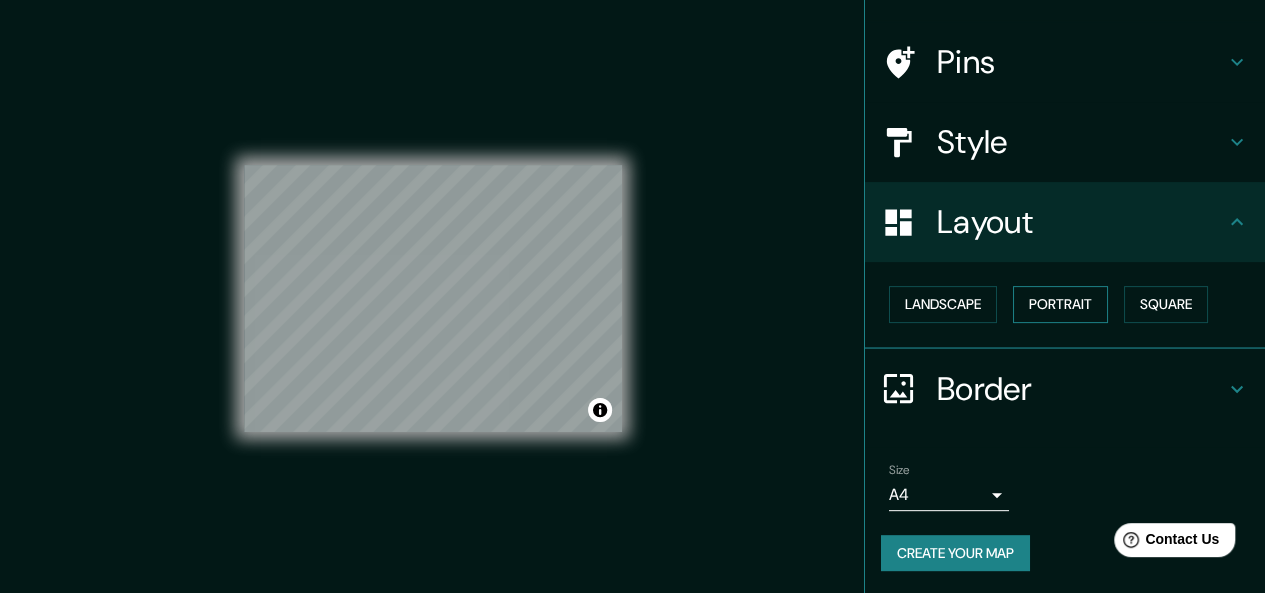 click on "Portrait" at bounding box center [1060, 304] 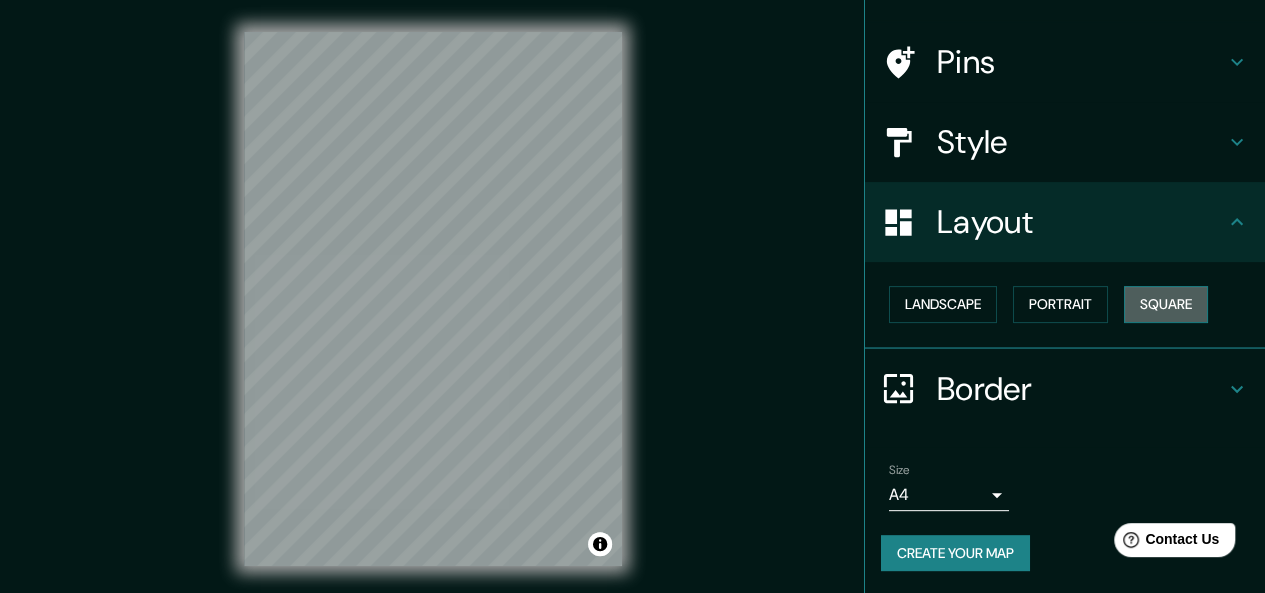 click on "Square" at bounding box center (1166, 304) 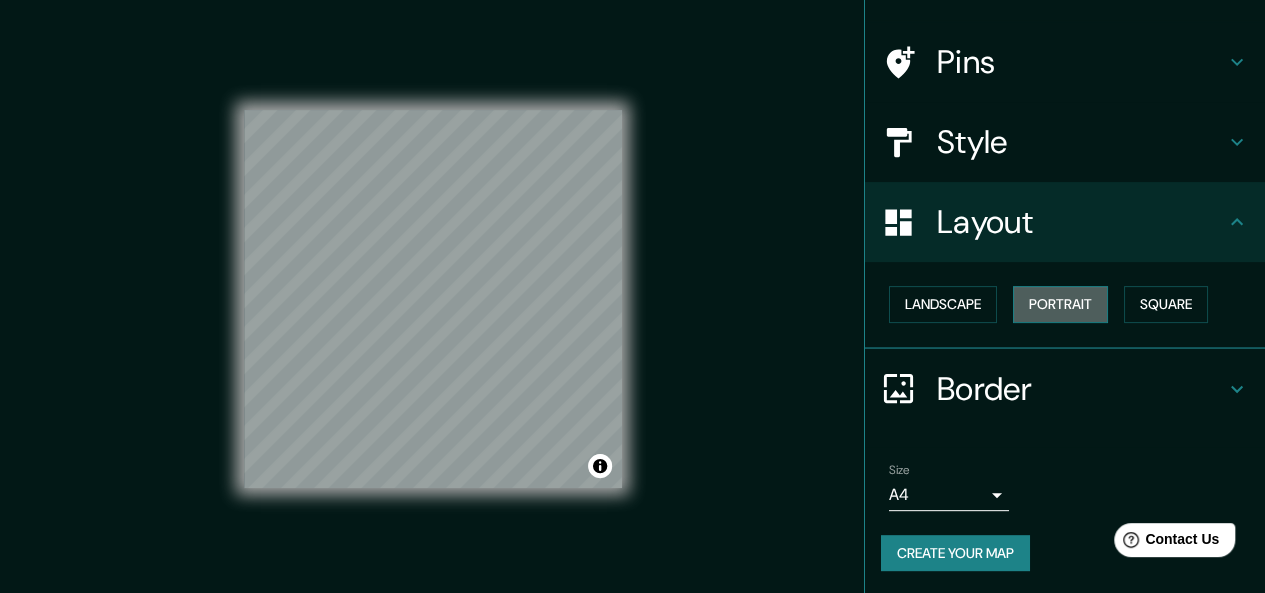 click on "Portrait" at bounding box center [1060, 304] 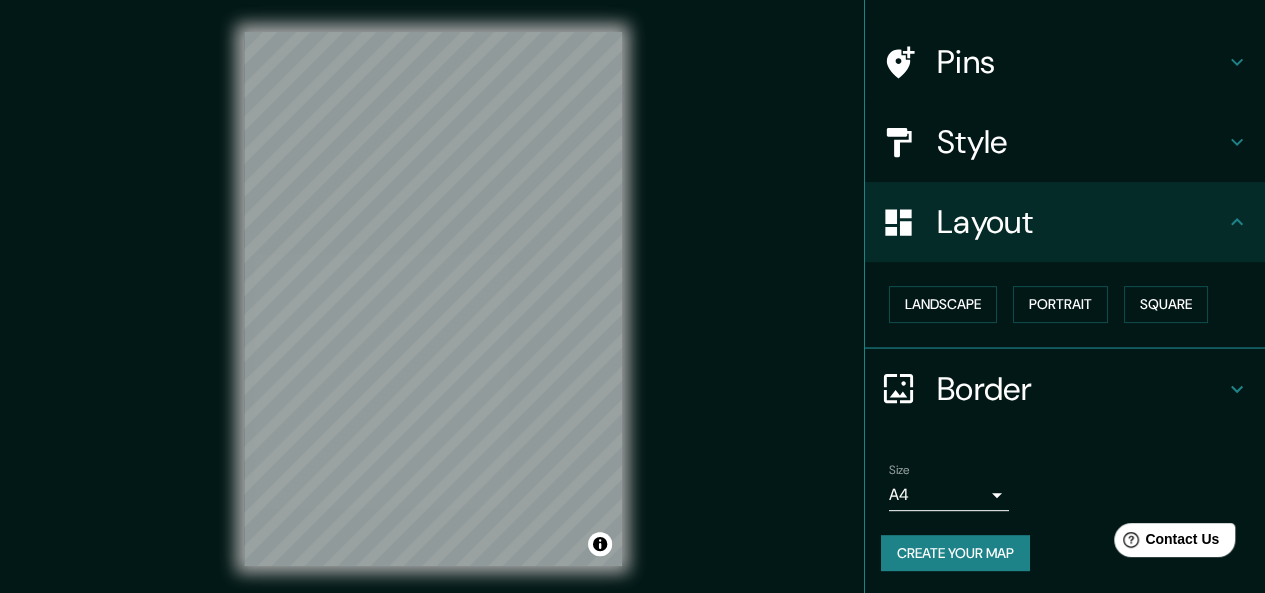scroll, scrollTop: 0, scrollLeft: 0, axis: both 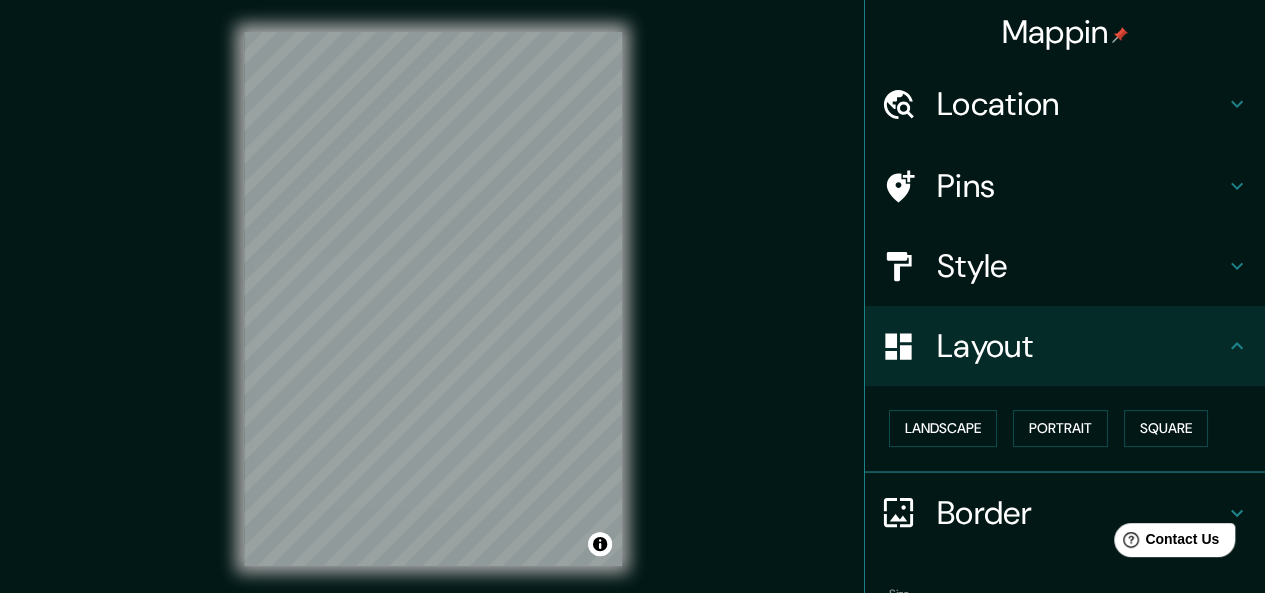 click on "Location" at bounding box center (1081, 104) 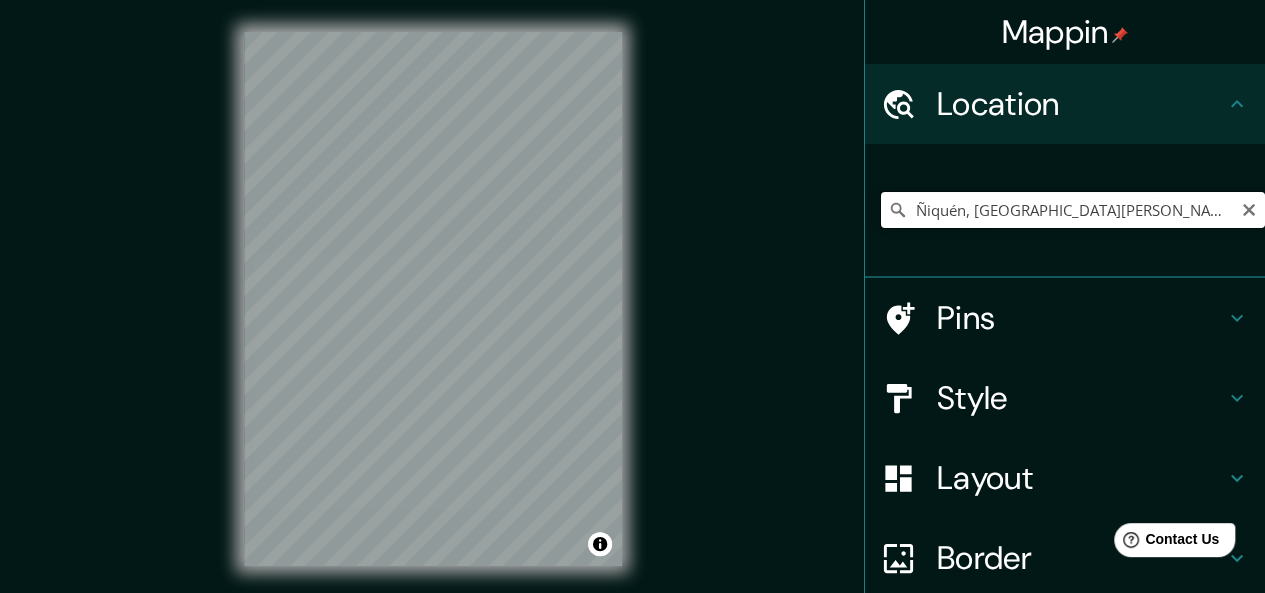 click on "Ñiquén, [GEOGRAPHIC_DATA][PERSON_NAME], [GEOGRAPHIC_DATA]" at bounding box center [1073, 210] 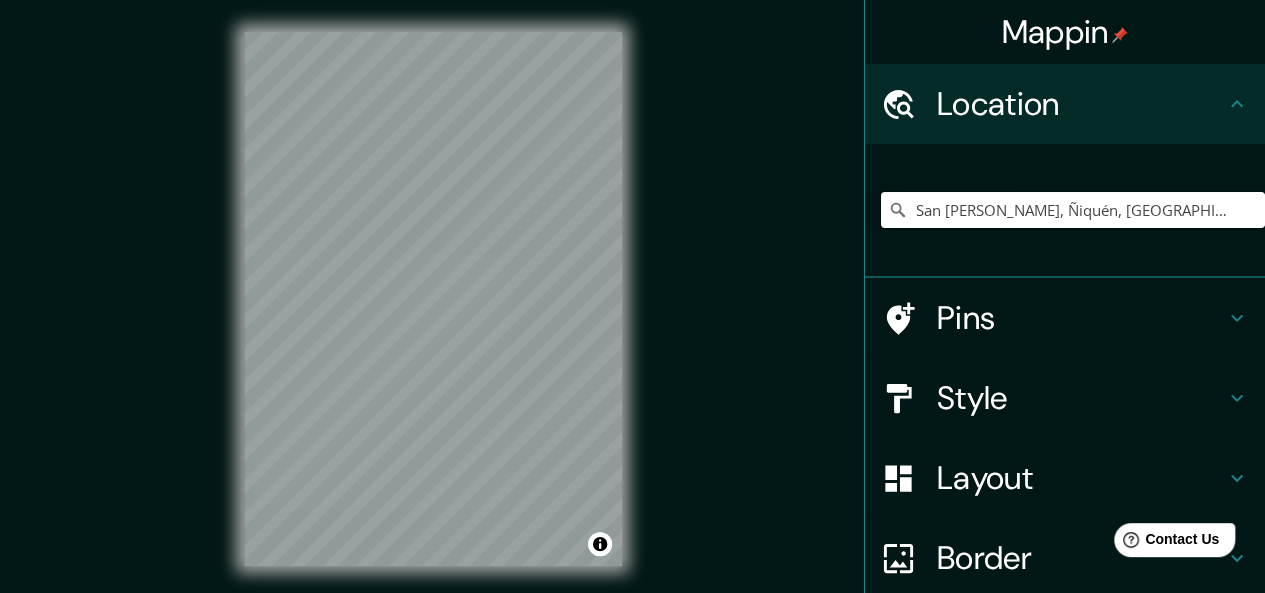 type on "San [PERSON_NAME], Ñiquén, [GEOGRAPHIC_DATA][PERSON_NAME], [GEOGRAPHIC_DATA]" 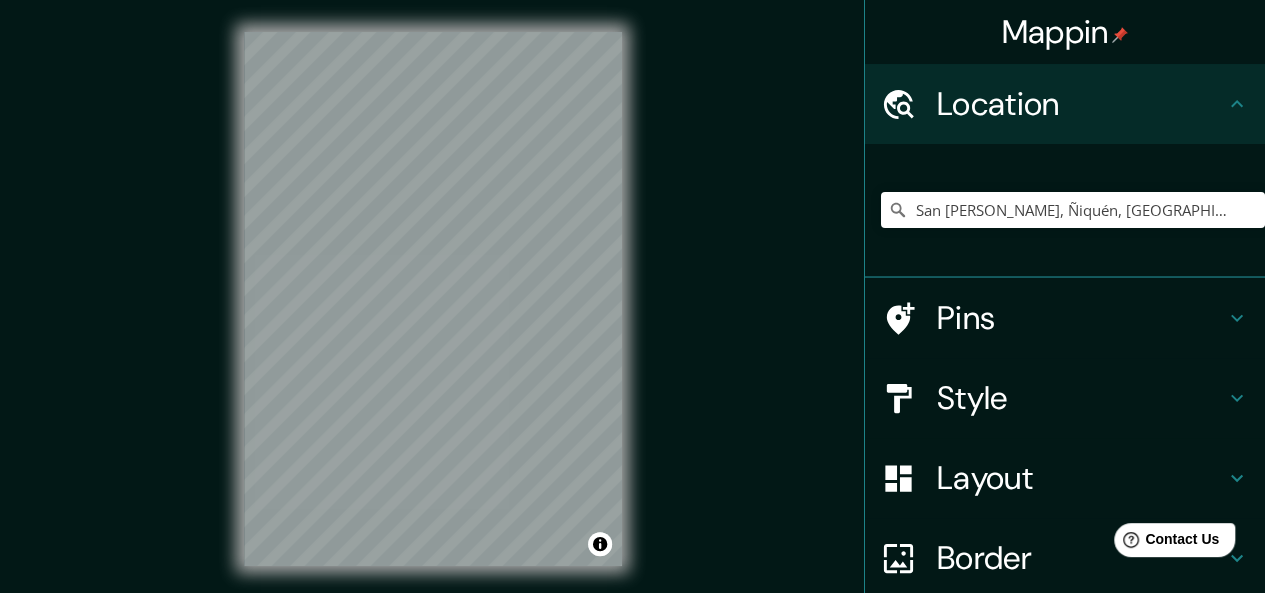 click on "Pins" at bounding box center (1081, 318) 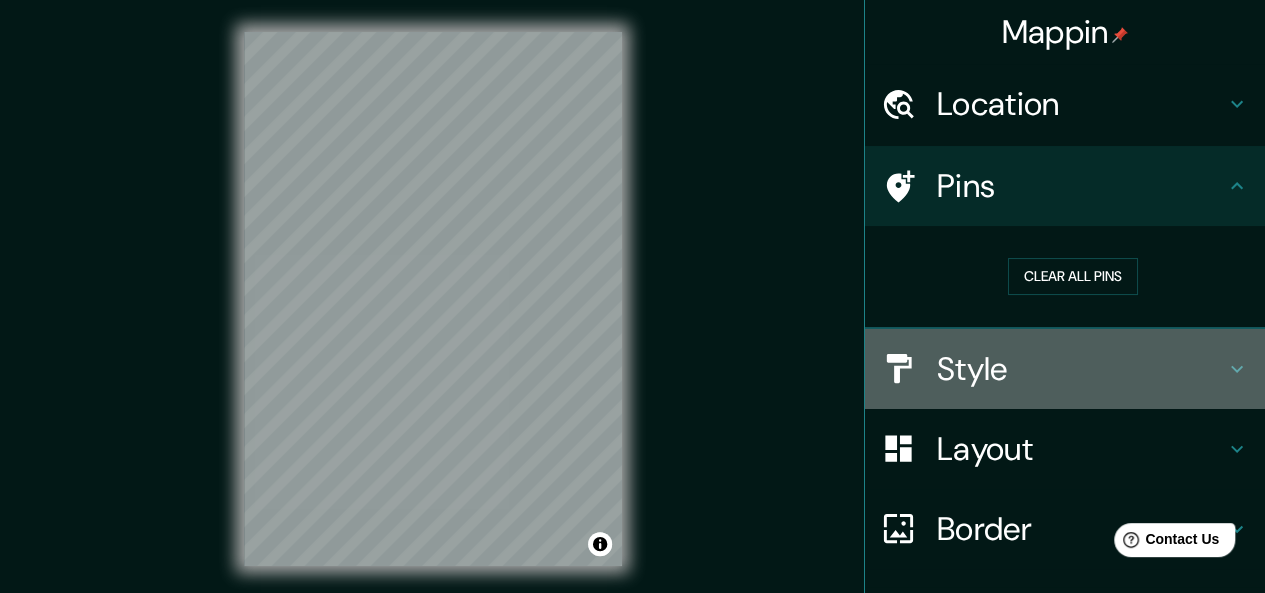 click on "Style" at bounding box center [1081, 369] 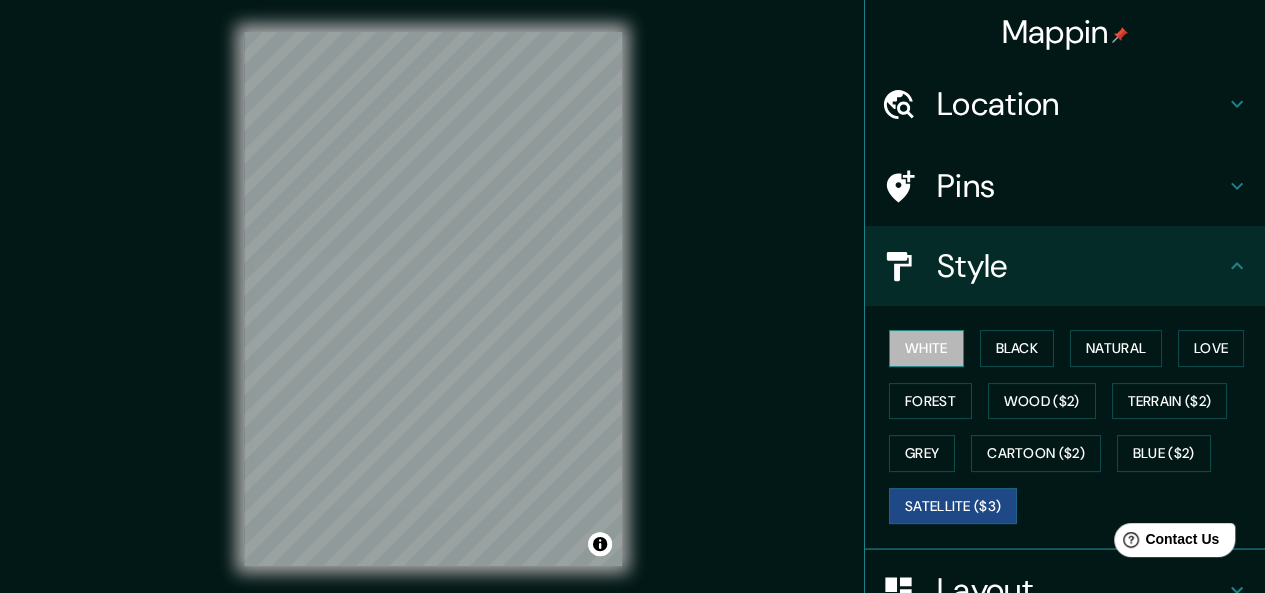click on "White" at bounding box center (926, 348) 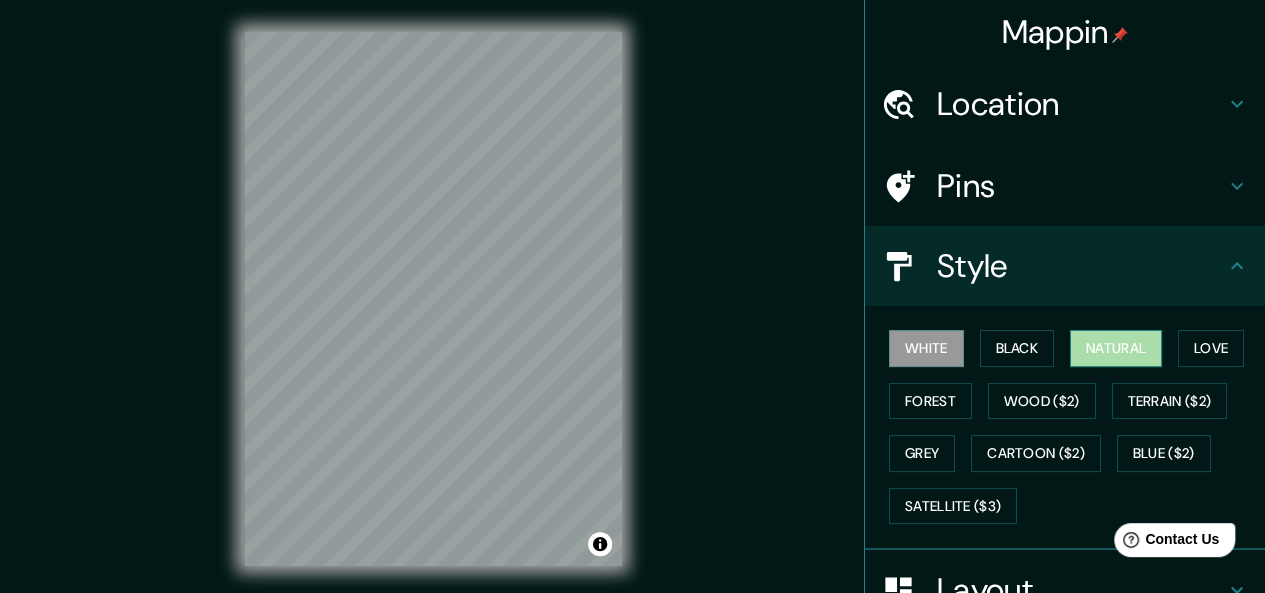 click on "Natural" at bounding box center [1116, 348] 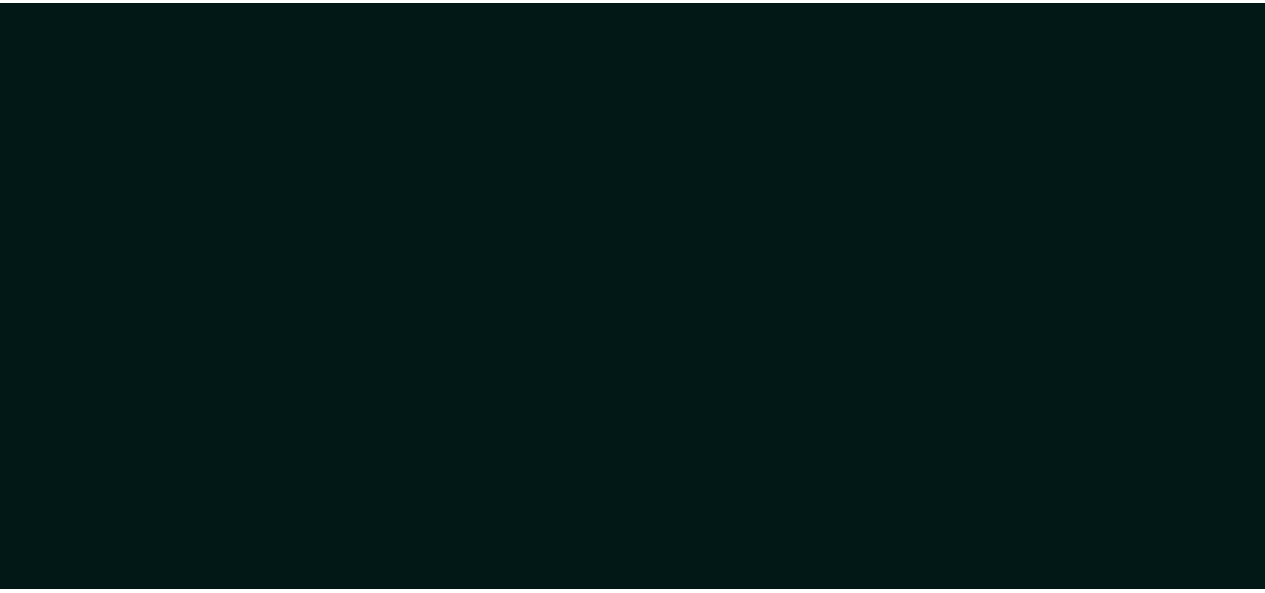 scroll, scrollTop: 0, scrollLeft: 0, axis: both 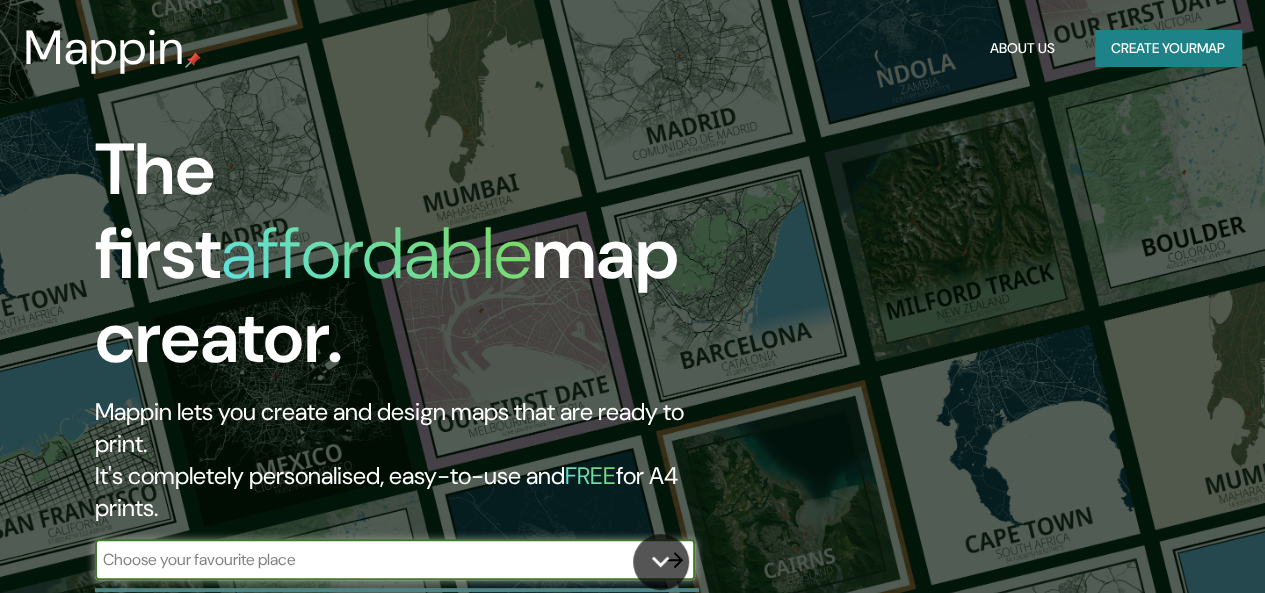 click 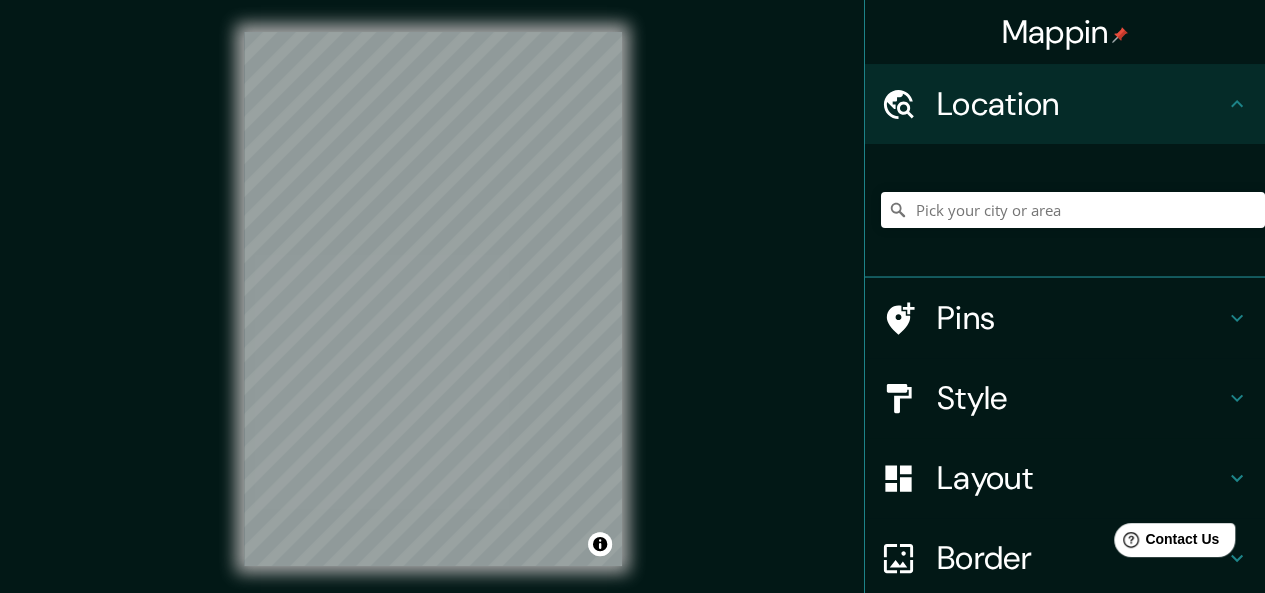 scroll, scrollTop: 0, scrollLeft: 0, axis: both 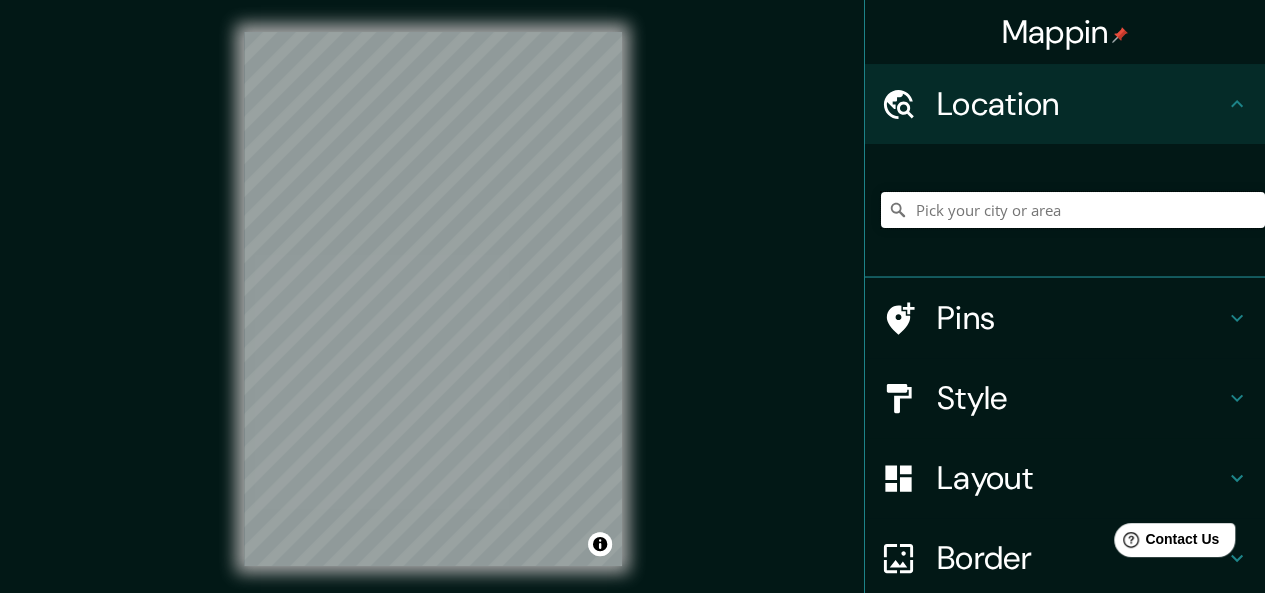click at bounding box center [1073, 210] 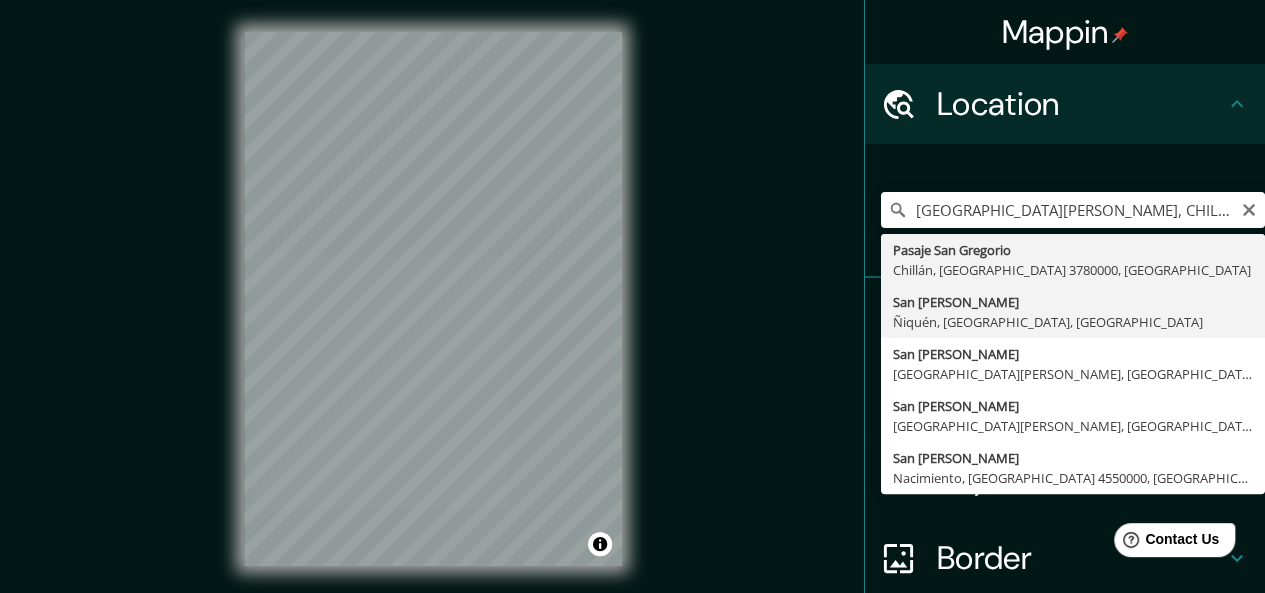 type on "San [PERSON_NAME], Ñiquén, [GEOGRAPHIC_DATA][PERSON_NAME], [GEOGRAPHIC_DATA]" 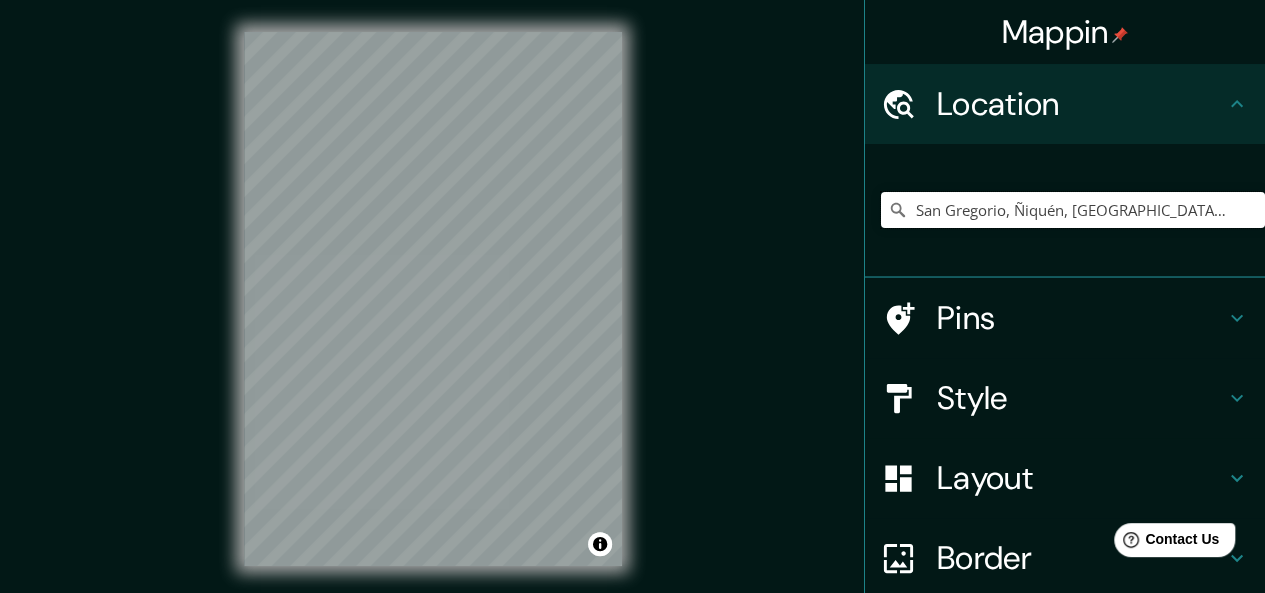 scroll, scrollTop: 0, scrollLeft: 0, axis: both 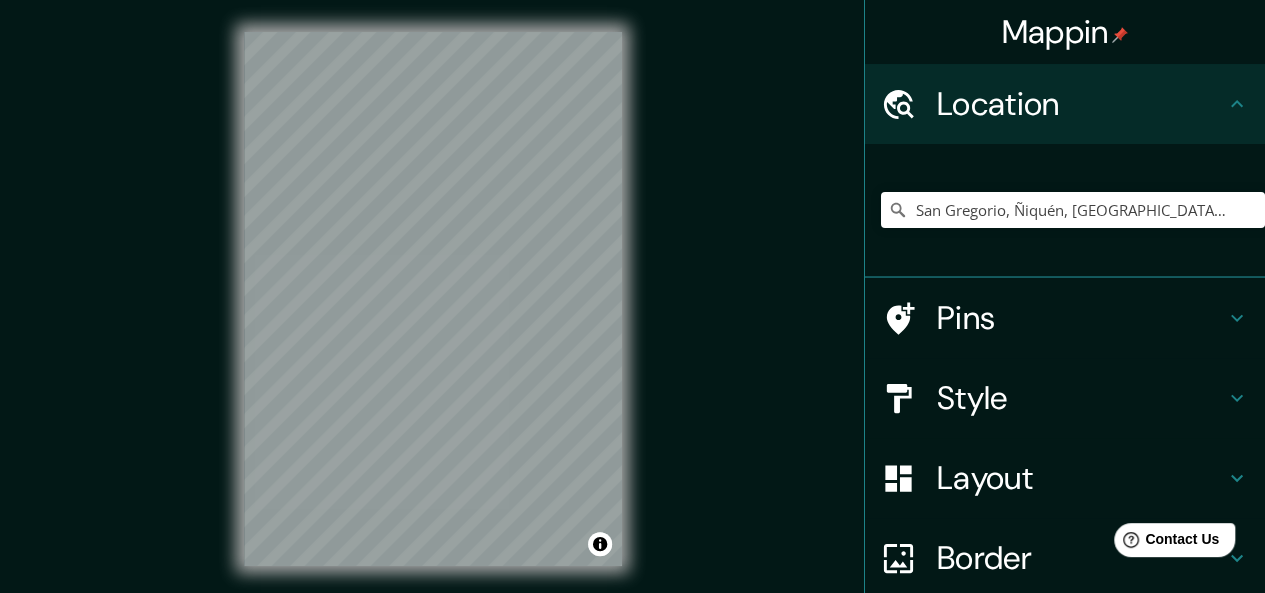 click on "Pins" at bounding box center [1081, 318] 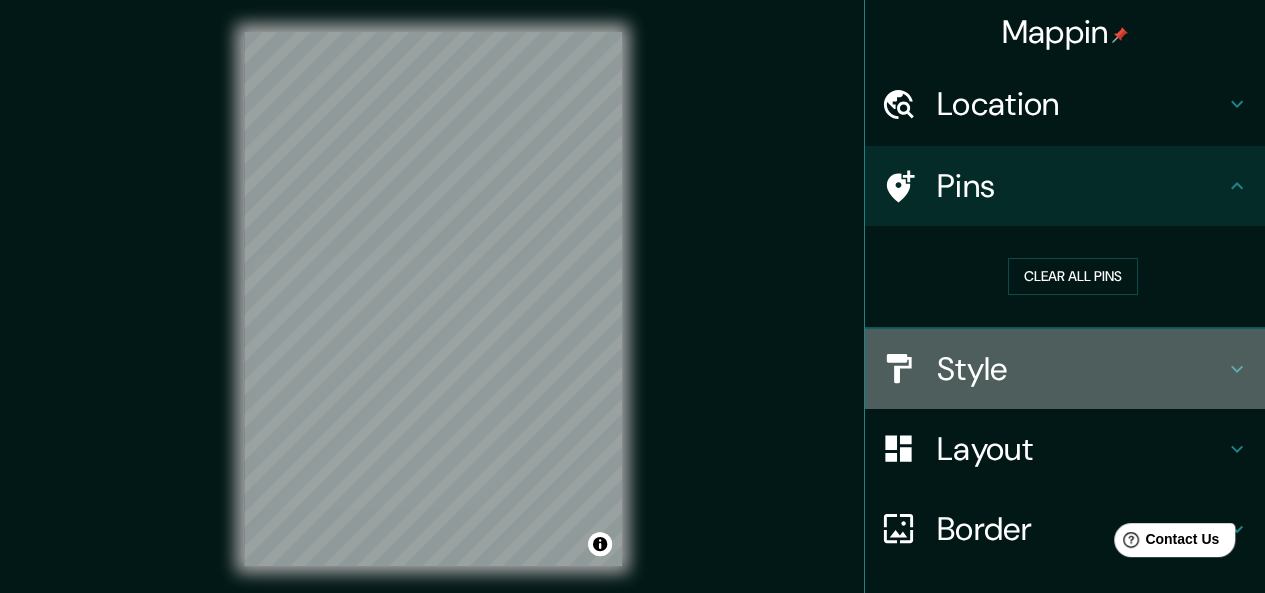 click on "Style" at bounding box center [1081, 369] 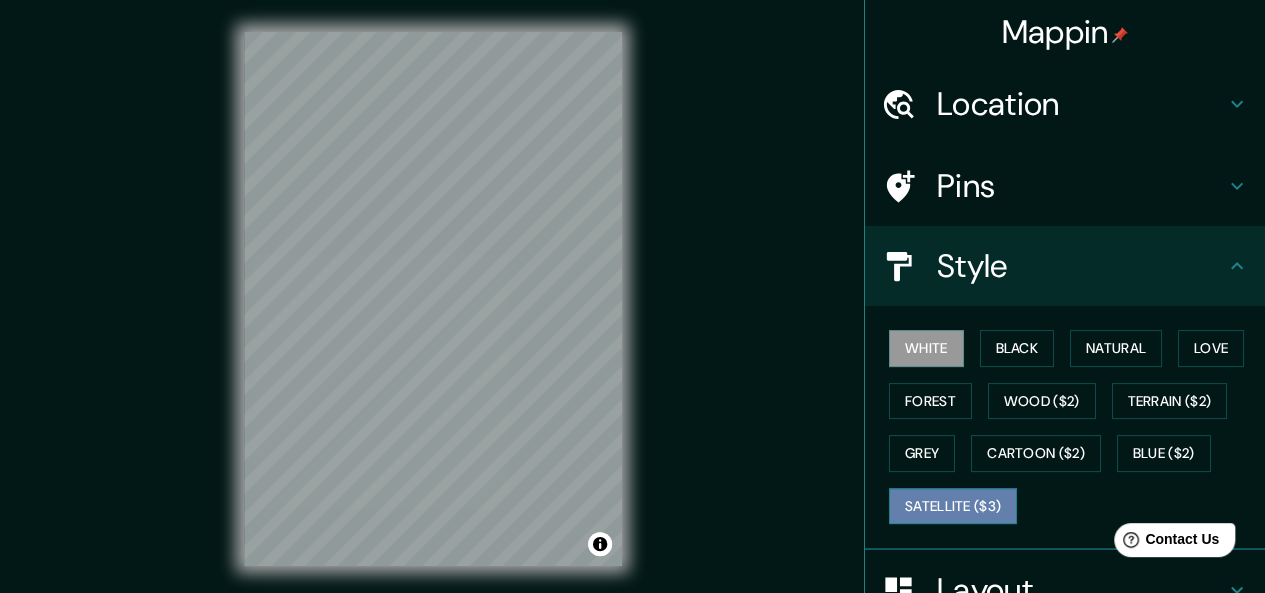 click on "Satellite ($3)" at bounding box center [953, 506] 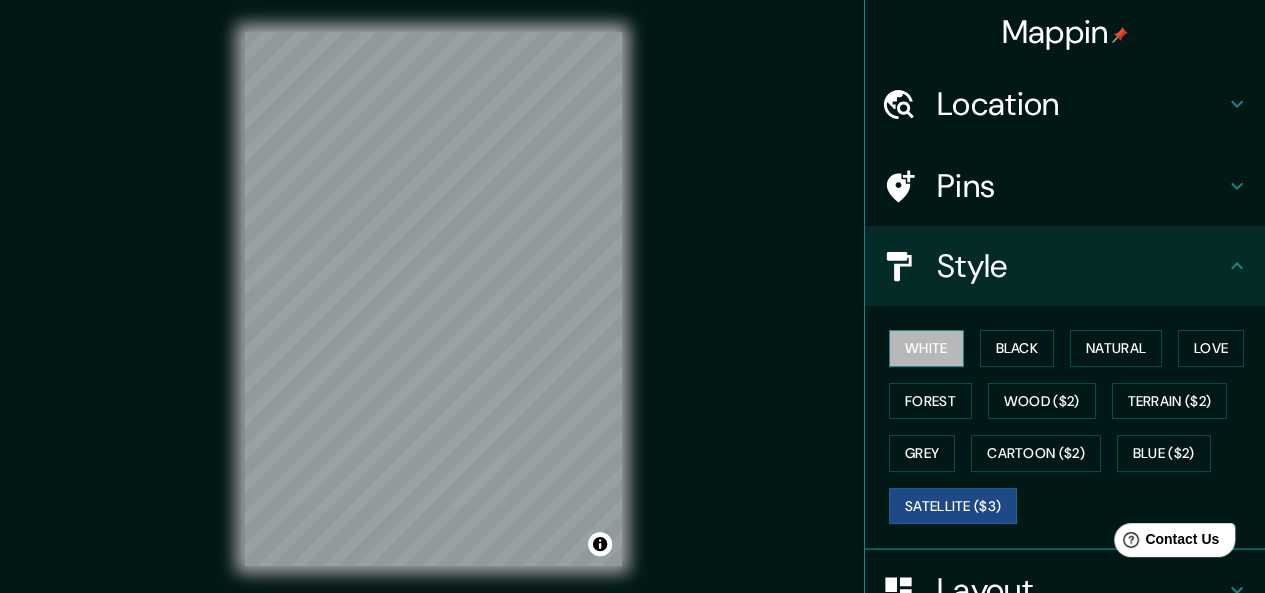 click on "White" at bounding box center (926, 348) 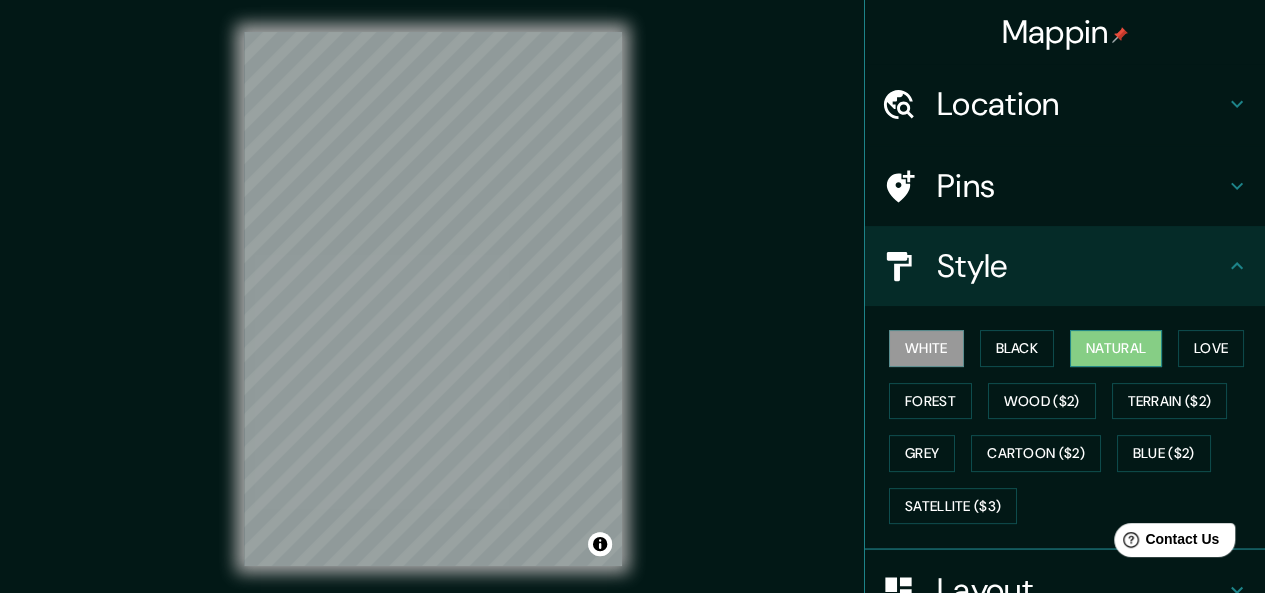 click on "Natural" at bounding box center [1116, 348] 